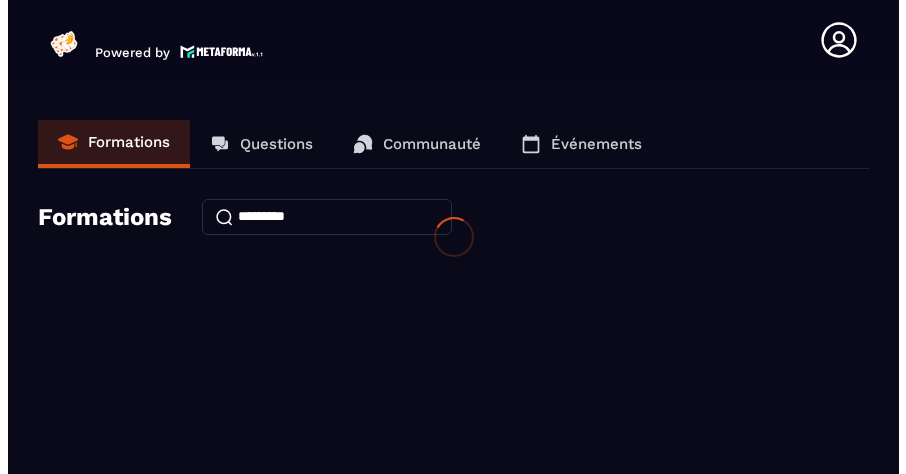 scroll, scrollTop: 0, scrollLeft: 0, axis: both 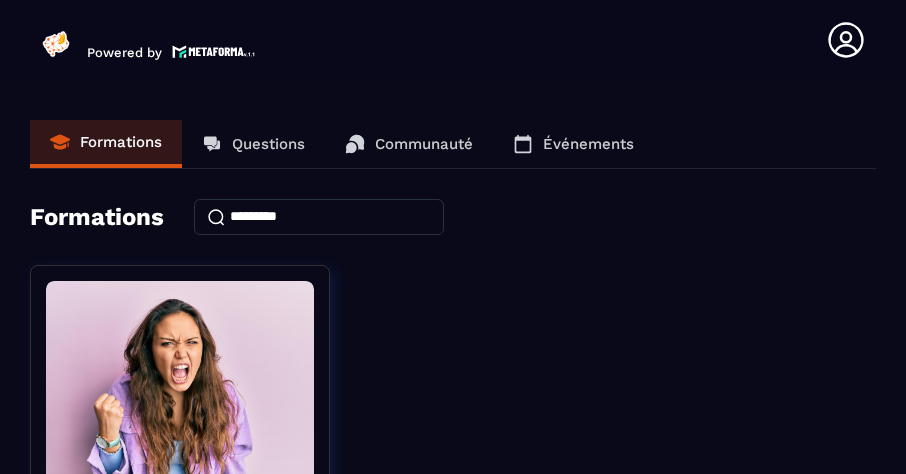 click on "Formations Questions Communauté Événements Formations Activ'Action 10 action pour retrouver du peps ! 💪
(initiation à la pratique de la métacognition et de la remédiation cognitive) 7/34 Chapitres 21%  Continuer la formation" at bounding box center (453, 464) 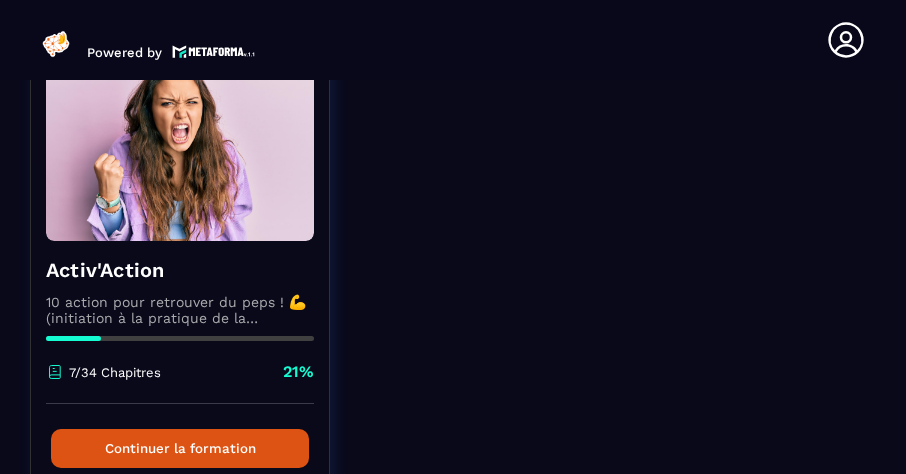 scroll, scrollTop: 368, scrollLeft: 0, axis: vertical 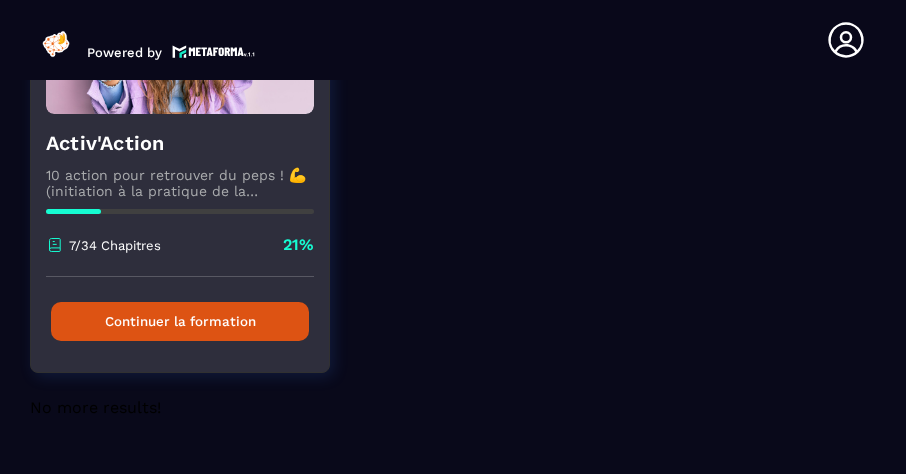 click on "Continuer la formation" at bounding box center [180, 321] 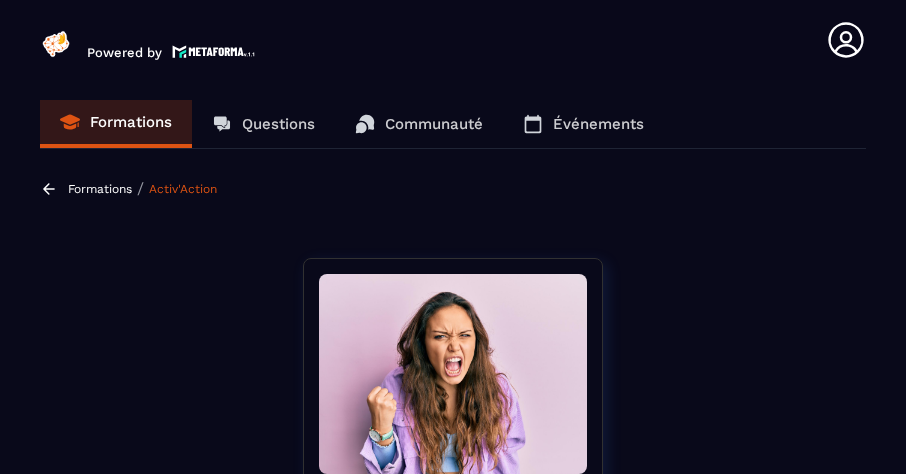 click on "Formations Questions Communauté Événements Formations / Activ'Action Activ'Action 10 action pour retrouver du peps ! 💪
(initiation à la pratique de la métacognition et de la remédiation cognitive) 7/34 Chapitres 21%  Programme du cours 100% Session 1:  Comment affiner ton cap ? 5 les leçons  👉 Ton Activ'Action Lire 👍 Coup de pouce Lire 🎯 Ton Objectif Vital Lire ✅ Validation & Succès débloqués Lire 🎁 Ta Decrypteuse Mentale Lire 0% Session 2:  Comment scanner ton énergie réelle ? 4 les leçons 👉 Ton Activ'Action Lire 👍 Coup de pouce Lire 🛜 Ton scanner d’énergie Lire ✅ Validation & Succès débloqués Lire 0% Session 3:  Comment décrypter ton rythme naturel ? 3 les leçons 👉 Ton Activ'Action Lire 👍 Coup de pouce Lire ✅ Validation & Succès débloqués Lire 0% Session 4:  Comment identifier ce qui te vide VS ce qui te nourrit ? 3 les leçons 👉 Ton Activ'Action Lire 👍 Coup de pouce Lire ✅ Validation & Succès débloqués Lire 0% Session 5:  Lire Lire 0%" 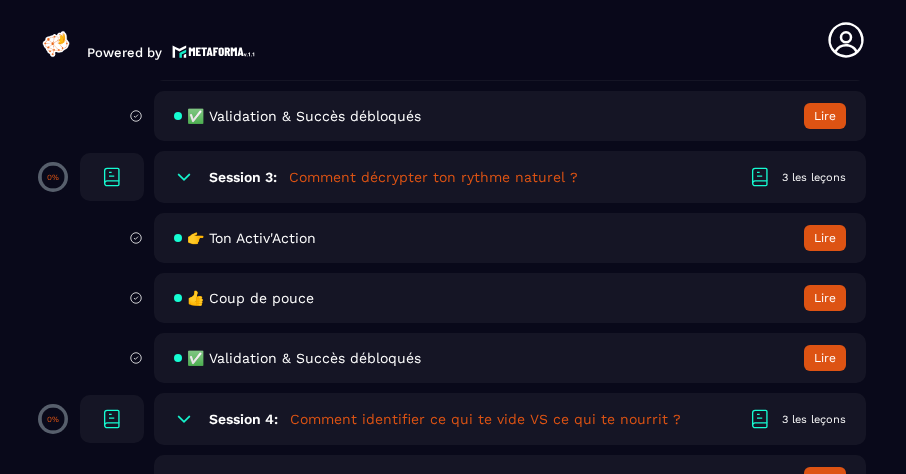 scroll, scrollTop: 1320, scrollLeft: 0, axis: vertical 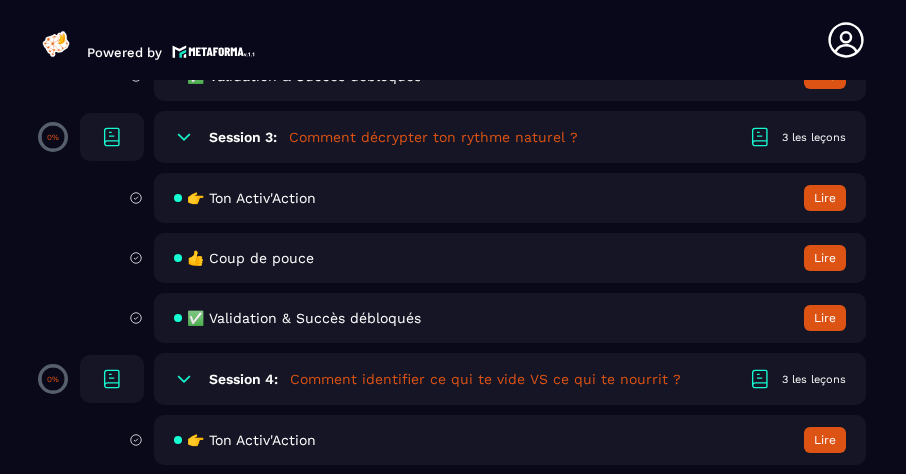 click on "👉 Ton Activ'Action" at bounding box center [251, 198] 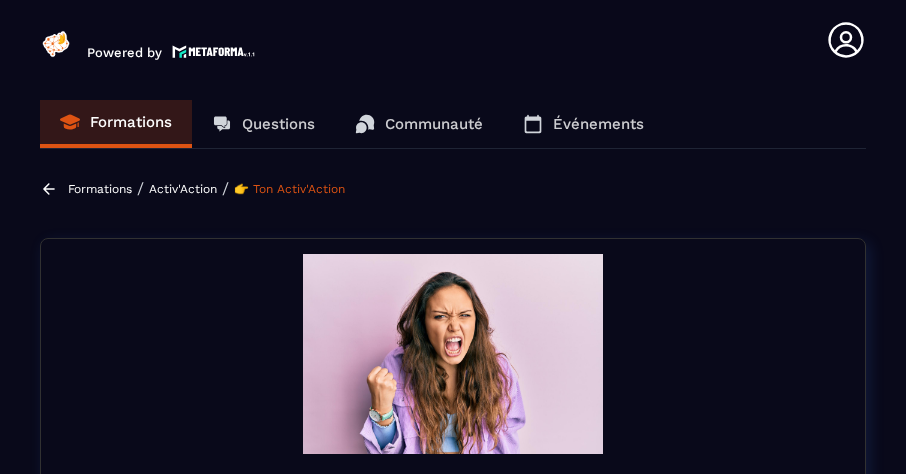 scroll, scrollTop: 408, scrollLeft: 0, axis: vertical 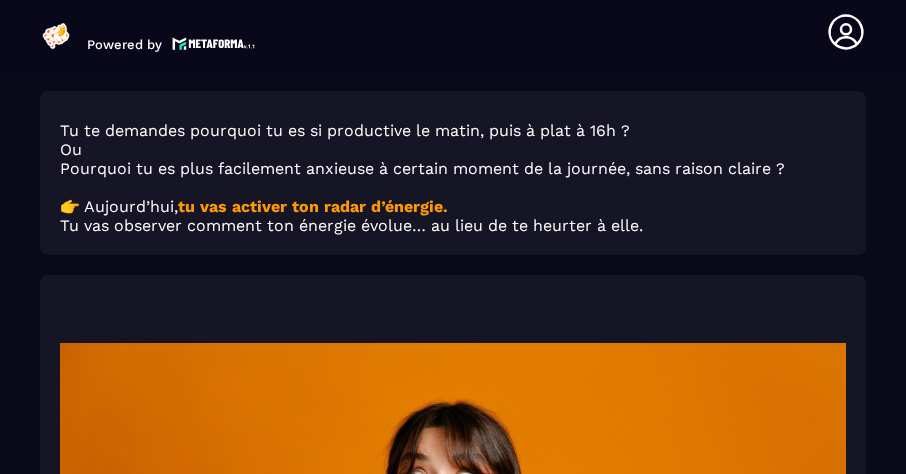 click on "Formations Questions Communauté Événements Formations / Activ'Action / 👉 Ton Activ'Action Activ'Action 10 action pour retrouver du peps ! 💪
(initiation à la pratique de la métacognition et de la remédiation cognitive) 7/34 Chapitres 21%  Comment affiner ton cap ? Comment scanner ton énergie réelle ? Comment décrypter ton rythme naturel ? 👉 Ton Activ'Action 👍 Coup de pouce ✅ Validation & Succès débloqués Comment identifier ce qui te vide VS ce qui te nourrit ? Comment prendre soin de ton cerveau facilement ? Comment te reconnecter à ce qui t'anime vraiment ? Comment sauvegarder ton énergie en avançant quand-même ? Comment diminuer la pression et la charge mentale en 1min top chrono ? Comment faire que les autres s'adapte à toi au lieu de t'adapter à eux ? Comment prendre une décision sans te tromper ? Activ'Action 10 action pour retrouver du peps ! 💪
(initiation à la pratique de la métacognition et de la remédiation cognitive) 7/34 Chapitres 21%  👉 Ton Activ'Action "" 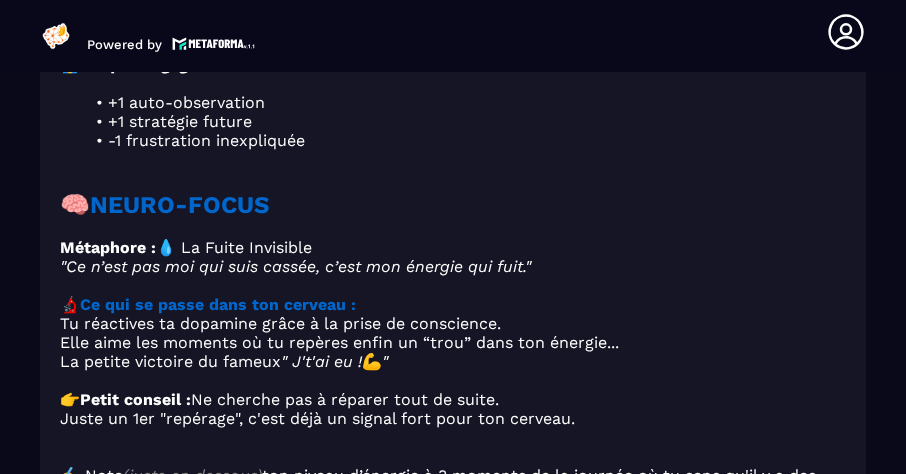 scroll, scrollTop: 2314, scrollLeft: 0, axis: vertical 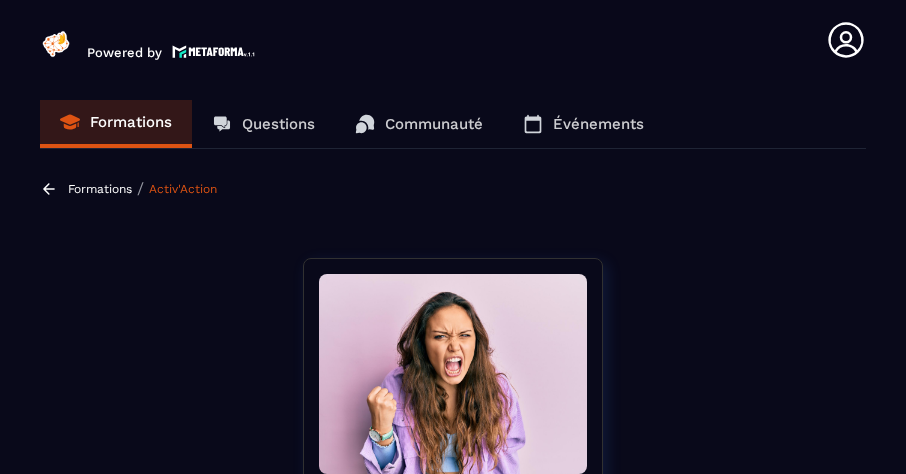 click on "Formations / Activ'Action" at bounding box center (453, 188) 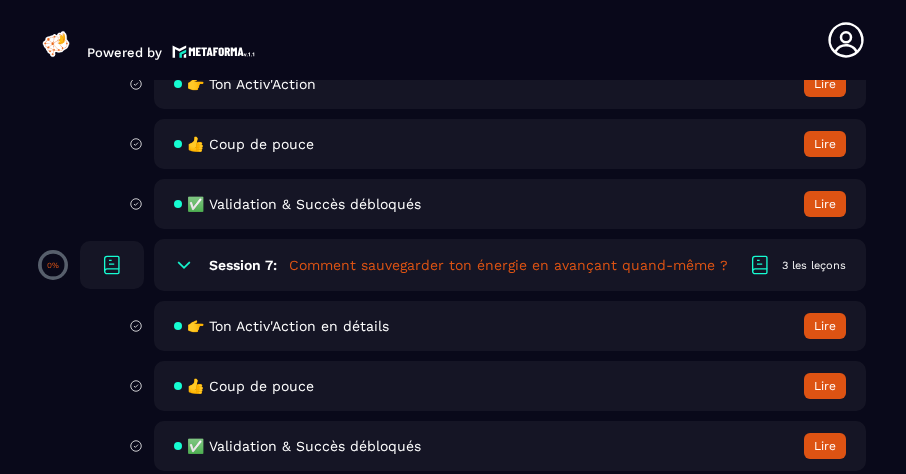 scroll, scrollTop: 2200, scrollLeft: 0, axis: vertical 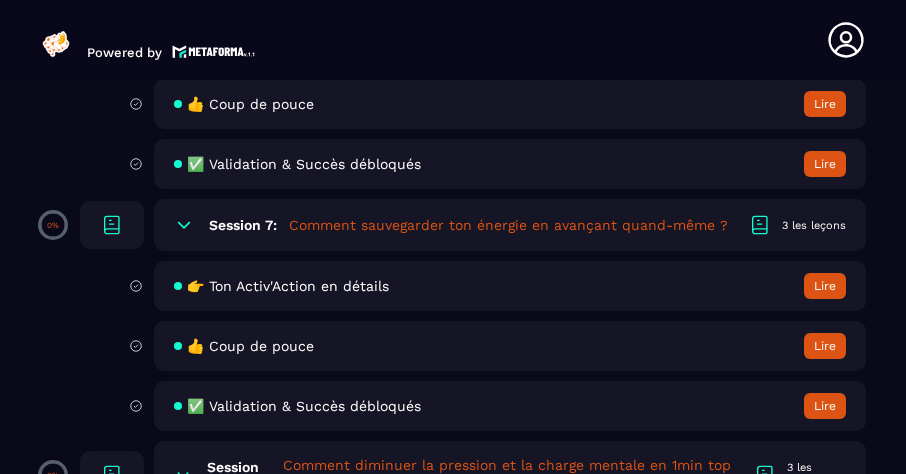 click on "Formations Questions Communauté Événements Formations / Activ'Action Activ'Action 10 action pour retrouver du peps ! 💪
(initiation à la pratique de la métacognition et de la remédiation cognitive) 7/34 Chapitres 21%  Programme du cours 100% Session 1:  Comment affiner ton cap ? 5 les leçons  👉 Ton Activ'Action Lire 👍 Coup de pouce Lire 🎯 Ton Objectif Vital Lire ✅ Validation & Succès débloqués Lire 🎁 Ta Decrypteuse Mentale Lire 0% Session 2:  Comment scanner ton énergie réelle ? 4 les leçons 👉 Ton Activ'Action Lire 👍 Coup de pouce Lire 🛜 Ton scanner d’énergie Lire ✅ Validation & Succès débloqués Lire 0% Session 3:  Comment décrypter ton rythme naturel ? 3 les leçons 👉 Ton Activ'Action Lire 👍 Coup de pouce Lire ✅ Validation & Succès débloqués Lire 0% Session 4:  Comment identifier ce qui te vide VS ce qui te nourrit ? 3 les leçons 👉 Ton Activ'Action Lire 👍 Coup de pouce Lire ✅ Validation & Succès débloqués Lire 0% Session 5:  Lire Lire 0%" 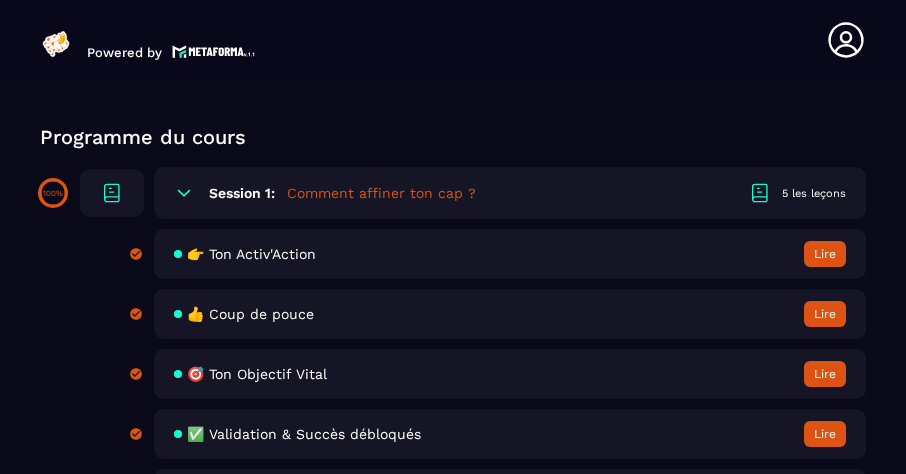 scroll, scrollTop: 560, scrollLeft: 0, axis: vertical 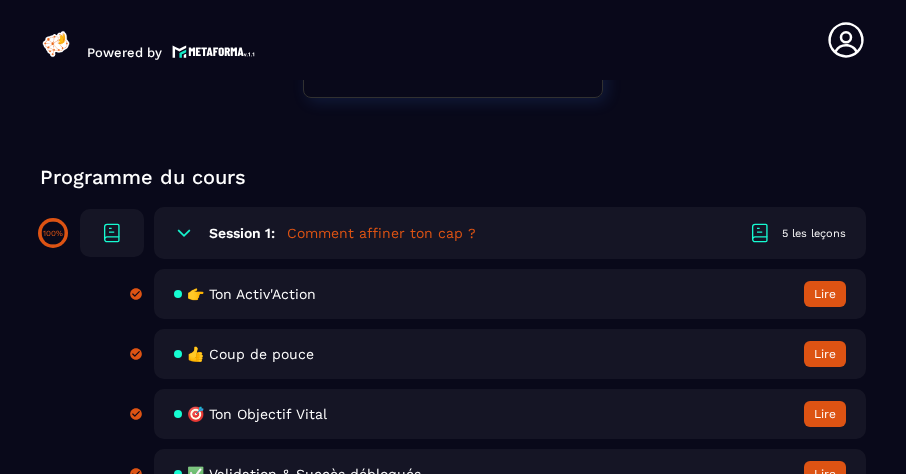click on "Programme du cours 100% Session 1:  Comment affiner ton cap ? 5 les leçons  👉 Ton Activ'Action Lire 👍 Coup de pouce Lire 🎯 Ton Objectif Vital Lire ✅ Validation & Succès débloqués Lire 🎁 Ta Decrypteuse Mentale Lire 0% Session 2:  Comment scanner ton énergie réelle ? 4 les leçons 👉 Ton Activ'Action Lire 👍 Coup de pouce Lire 🛜 Ton scanner d’énergie Lire ✅ Validation & Succès débloqués Lire 0% Session 3:  Comment décrypter ton rythme naturel ? 3 les leçons 👉 Ton Activ'Action Lire 👍 Coup de pouce Lire ✅ Validation & Succès débloqués Lire 0% Session 4:  Comment identifier ce qui te vide VS ce qui te nourrit ? 3 les leçons 👉 Ton Activ'Action Lire 👍 Coup de pouce Lire ✅ Validation & Succès débloqués Lire 0% Session 5:  Comment prendre soin de ton cerveau facilement ? 3 les leçons 👉 Ton Activ'Action Lire 👍 Coup de pouce Lire ✅ Validation & Succès débloqués Lire 0% Session 6:  Comment te reconnecter à ce qui t'anime vraiment ? 3 les leçons 0%" at bounding box center (453, 1531) 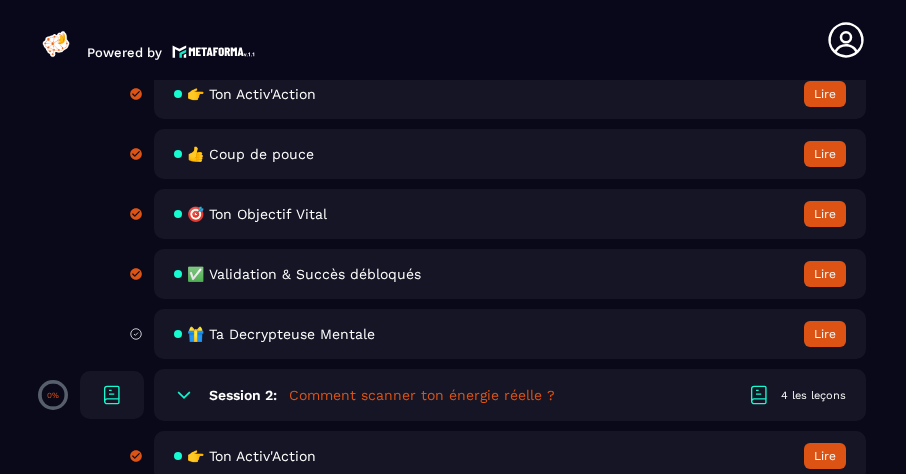 click on "🎁 Ta Decrypteuse Mentale" at bounding box center (281, 334) 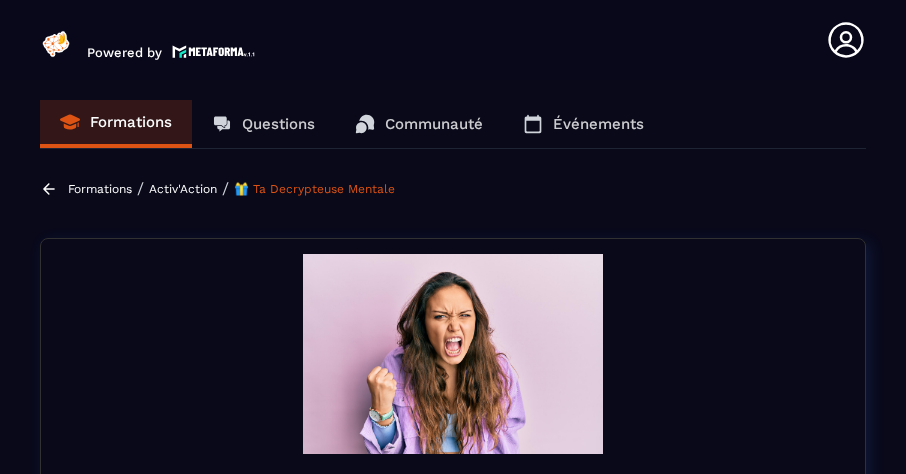 scroll, scrollTop: 88, scrollLeft: 0, axis: vertical 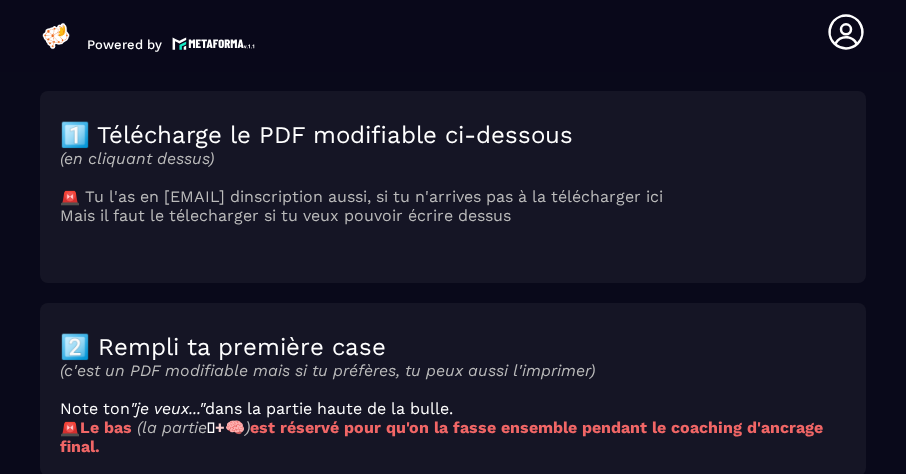 click on "Formations Questions Communauté Événements Formations / Activ'Action / 🎁 Ta Decrypteuse Mentale Activ'Action 10 action pour retrouver du peps ! 💪
(initiation à la pratique de la métacognition et de la remédiation cognitive) 7/34 Chapitres 21%  Comment affiner ton cap ?  👉 Ton Activ'Action 👍 Coup de pouce 🎯 Ton Objectif Vital ✅ Validation & Succès débloqués 🎁 Ta Decrypteuse Mentale Comment scanner ton énergie réelle ? Comment décrypter ton rythme naturel ? 👉 Ton Activ'Action 👍 Coup de pouce ✅ Validation & Succès débloqués Comment identifier ce qui te vide VS ce qui te nourrit ? Comment prendre soin de ton cerveau facilement ? Comment te reconnecter à ce qui t'anime vraiment ? Comment sauvegarder ton énergie en avançant quand-même ? Comment diminuer la pression et la charge mentale en 1min top chrono ? Comment faire que les autres s'adapte à toi au lieu de t'adapter à eux ? Comment prendre une décision sans te tromper ? Activ'Action 7/34 Chapitres 21%  🚨" 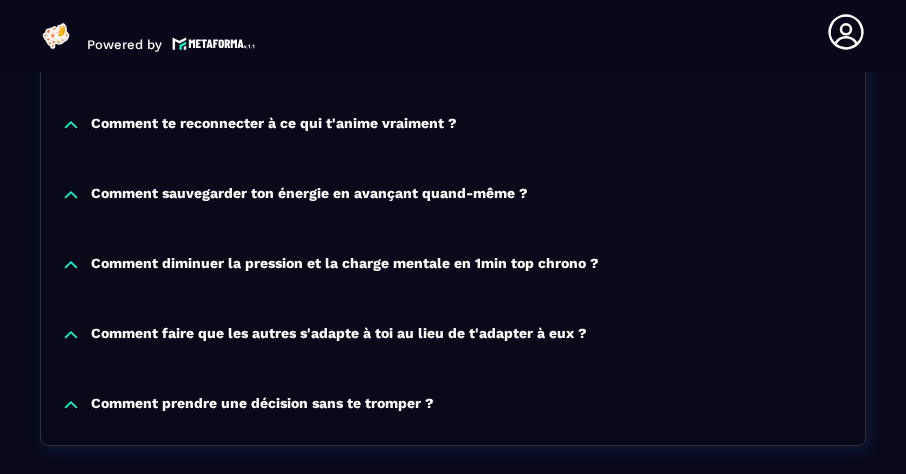 scroll, scrollTop: 1204, scrollLeft: 0, axis: vertical 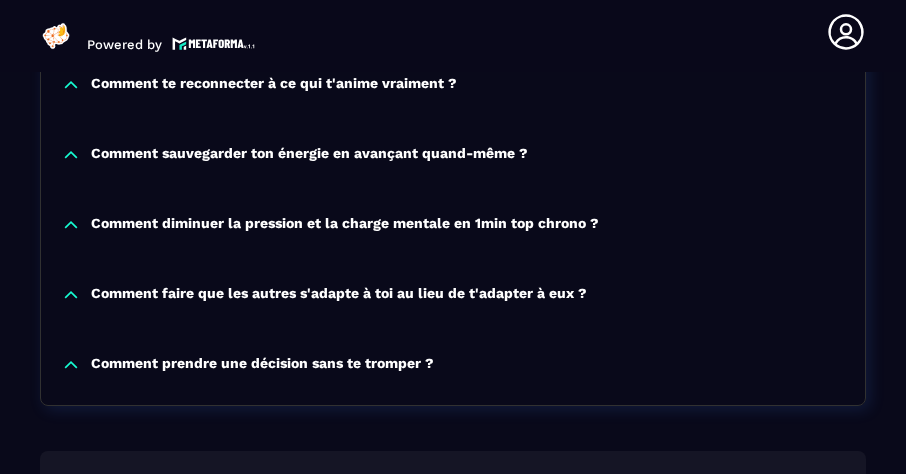 click on "Comment diminuer la pression et la charge mentale en 1min top chrono ?" at bounding box center [345, 225] 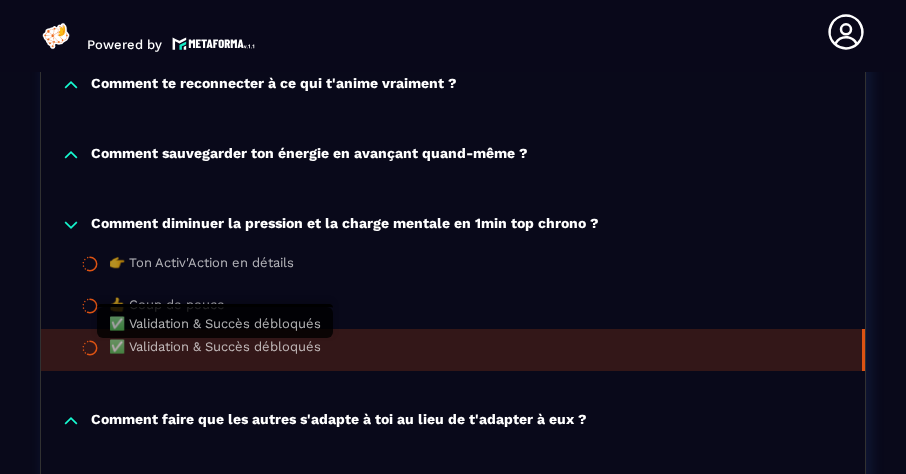 click on "✅ Validation & Succès débloqués" at bounding box center [215, 350] 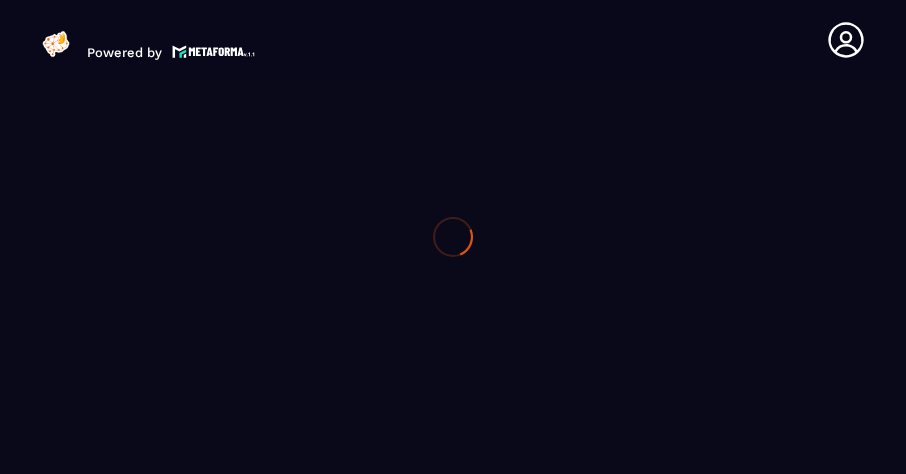 scroll, scrollTop: 0, scrollLeft: 0, axis: both 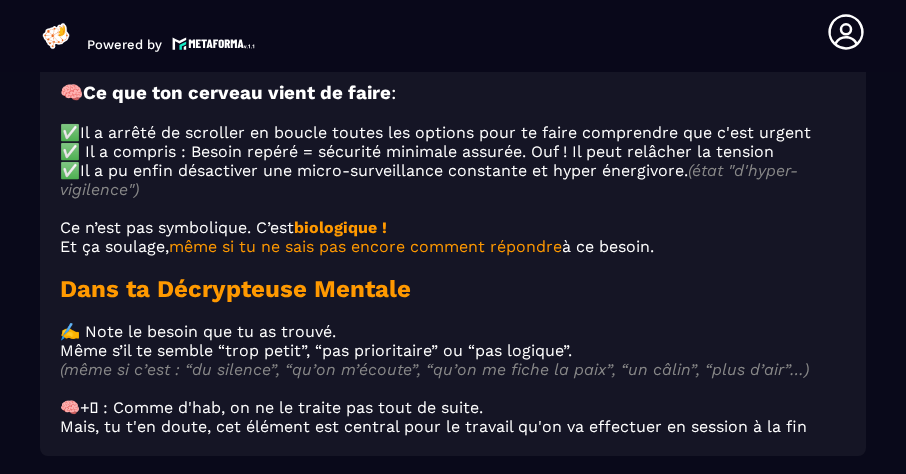 click on "Formations / Activ'Action
(initiation à la pratique de la métacognition et de la remédiation cognitive) 7/34 Chapitres 21%  Comment affiner ton cap ?  👉 Ton Activ'Action 👍 Coup de pouce 🎯 Ton Objectif Vital ✅ Validation & Succès débloqués 🎁 Ta Decrypteuse Mentale Comment scanner ton énergie réelle ? Comment décrypter ton rythme naturel ? 👉 Ton Activ'Action 👍 Coup de pouce ✅ Validation & Succès débloqués Comment identifier ce qui te vide VS ce qui te nourrit ? Comment prendre soin de ton cerveau facilement ? Comment te reconnecter à ce qui t'anime vraiment ? Comment sauvegarder ton énergie en avançant quand-même ? Comment diminuer la pression et la charge mentale en 1min top chrono ? 👉 Ton Activ'Action en détails 👍 Coup de pouce ✅ Validation & Succès débloqués Comment prendre une décision sans te tromper ? Activ'Action ." 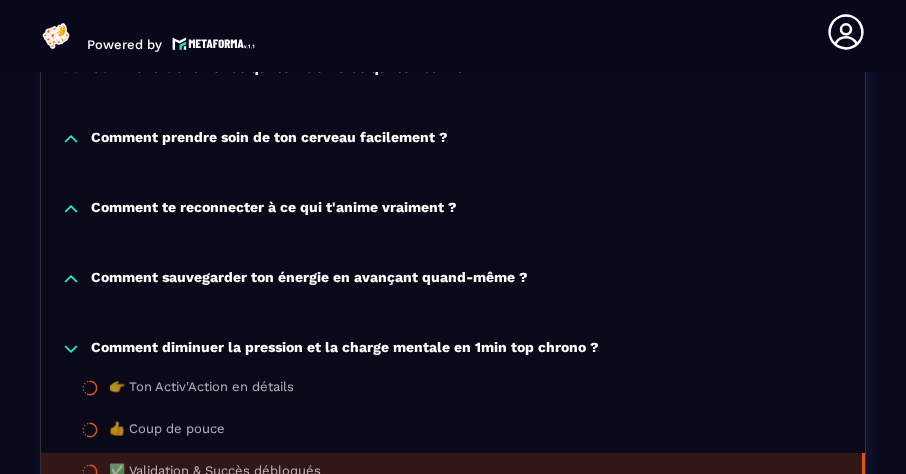 scroll, scrollTop: 1120, scrollLeft: 0, axis: vertical 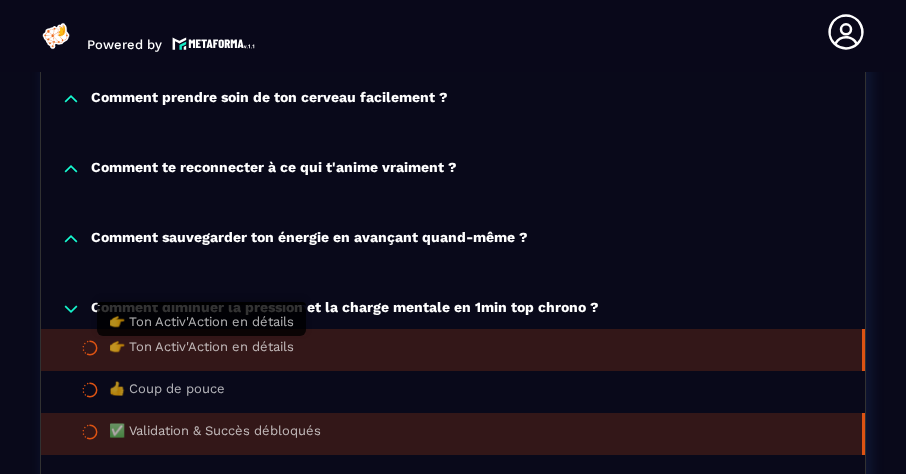 click on "👉 Ton Activ'Action en détails" at bounding box center [201, 350] 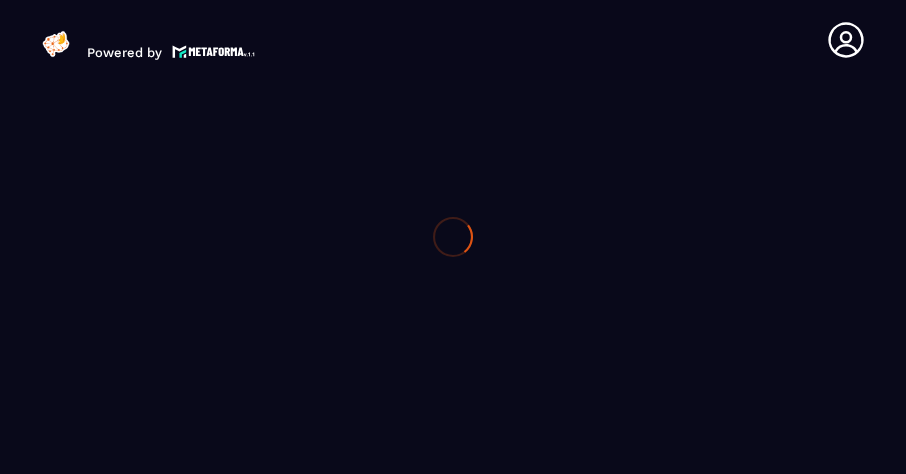 scroll, scrollTop: 0, scrollLeft: 0, axis: both 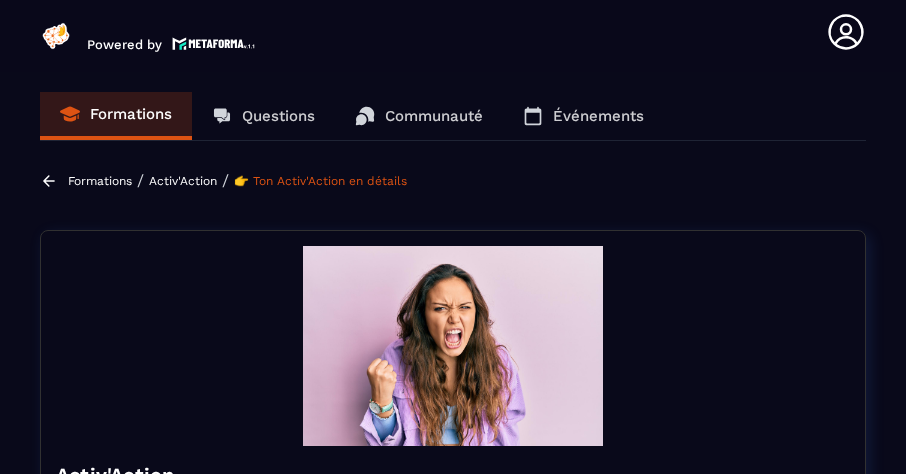 click on "Formations Questions Communauté Événements Formations / Activ'Action / 👉 Ton Activ'Action en détails Activ'Action 10 action pour retrouver du peps ! 💪
(initiation à la pratique de la métacognition et de la remédiation cognitive) 7/34 Chapitres 21%  Comment affiner ton cap ?  👉 Ton Activ'Action 👍 Coup de pouce 🎯 Ton Objectif Vital ✅ Validation & Succès débloqués 🎁 Ta Decrypteuse Mentale Comment scanner ton énergie réelle ? Comment décrypter ton rythme naturel ? 👉 Ton Activ'Action 👍 Coup de pouce ✅ Validation & Succès débloqués Comment identifier ce qui te vide VS ce qui te nourrit ? Comment prendre soin de ton cerveau facilement ? Comment te reconnecter à ce qui t'anime vraiment ? Comment sauvegarder ton énergie en avançant quand-même ? Comment diminuer la pression et la charge mentale en 1min top chrono ? 👉 Ton Activ'Action en détails 👍 Coup de pouce ✅ Validation & Succès débloqués Comment prendre une décision sans te tromper ? Activ'Action 21%" 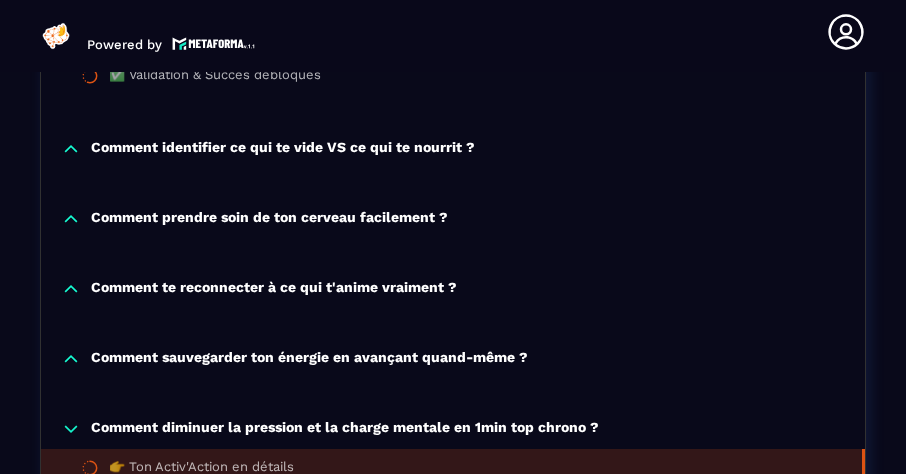 scroll, scrollTop: 1040, scrollLeft: 0, axis: vertical 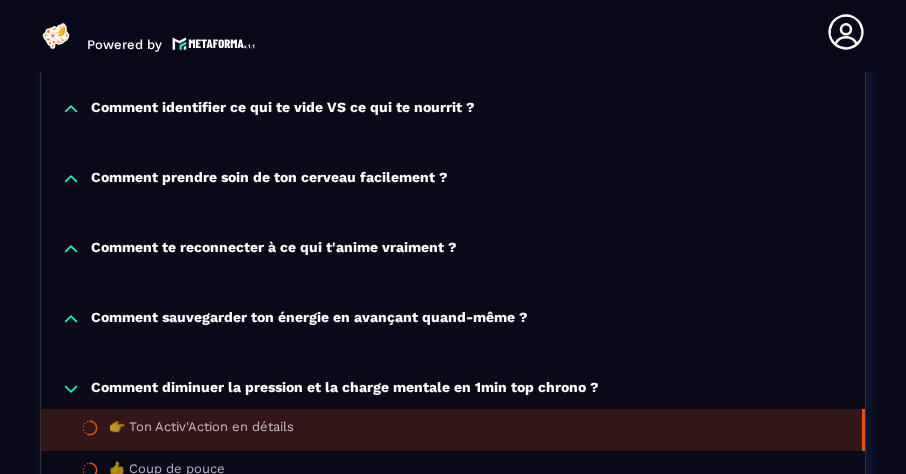click on "Formations Questions Communauté Événements Formations / Activ'Action / 👉 Ton Activ'Action en détails Activ'Action 10 action pour retrouver du peps ! 💪
(initiation à la pratique de la métacognition et de la remédiation cognitive) 7/34 Chapitres 21%  Comment affiner ton cap ?  👉 Ton Activ'Action 👍 Coup de pouce 🎯 Ton Objectif Vital ✅ Validation & Succès débloqués 🎁 Ta Decrypteuse Mentale Comment scanner ton énergie réelle ? Comment décrypter ton rythme naturel ? 👉 Ton Activ'Action 👍 Coup de pouce ✅ Validation & Succès débloqués Comment identifier ce qui te vide VS ce qui te nourrit ? Comment prendre soin de ton cerveau facilement ? Comment te reconnecter à ce qui t'anime vraiment ? Comment sauvegarder ton énergie en avançant quand-même ? Comment diminuer la pression et la charge mentale en 1min top chrono ? 👉 Ton Activ'Action en détails 👍 Coup de pouce ✅ Validation & Succès débloqués Comment prendre une décision sans te tromper ? Activ'Action 21%" 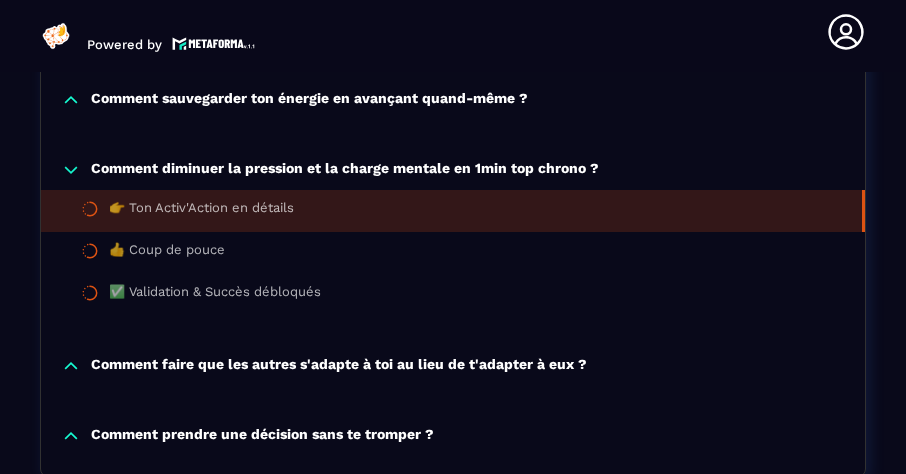 scroll, scrollTop: 1219, scrollLeft: 0, axis: vertical 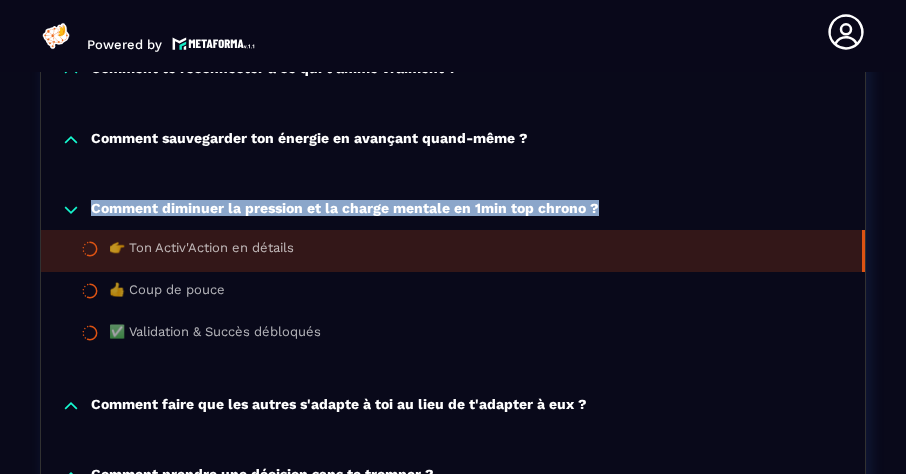 drag, startPoint x: 85, startPoint y: 211, endPoint x: 599, endPoint y: 215, distance: 514.01556 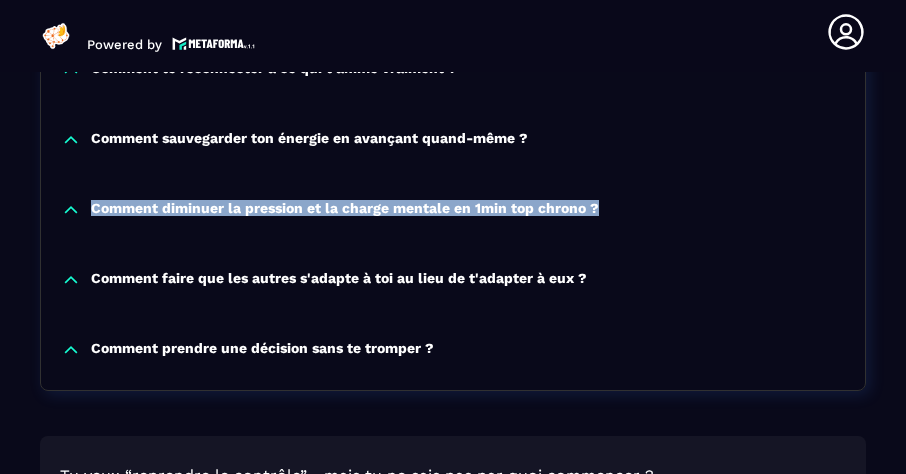 copy on "Comment diminuer la pression et la charge mentale en 1min top chrono ?" 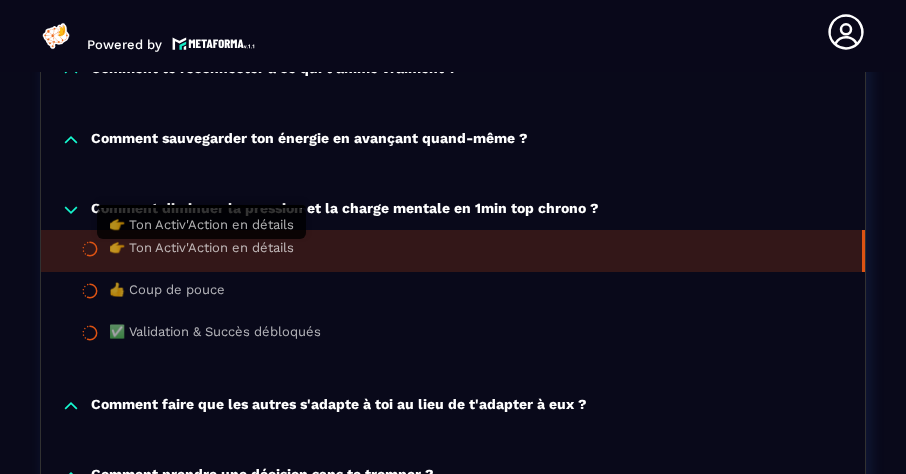 click on "👉 Ton Activ'Action en détails" at bounding box center (201, 251) 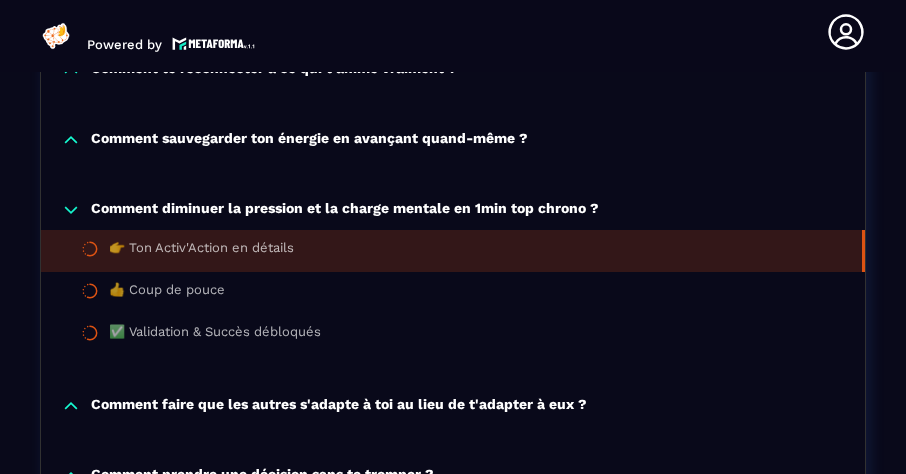 click on "👉 Ton Activ'Action en détails" at bounding box center [201, 251] 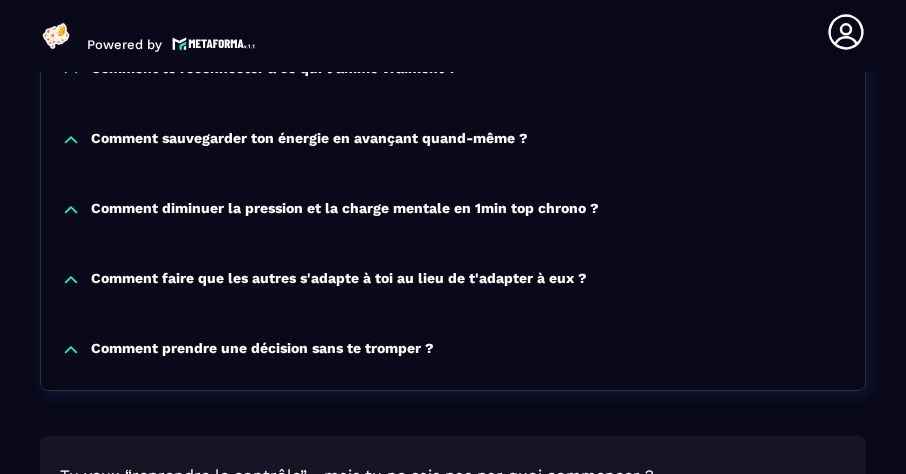 click on "Comment diminuer la pression et la charge mentale en 1min top chrono ?" at bounding box center [345, 210] 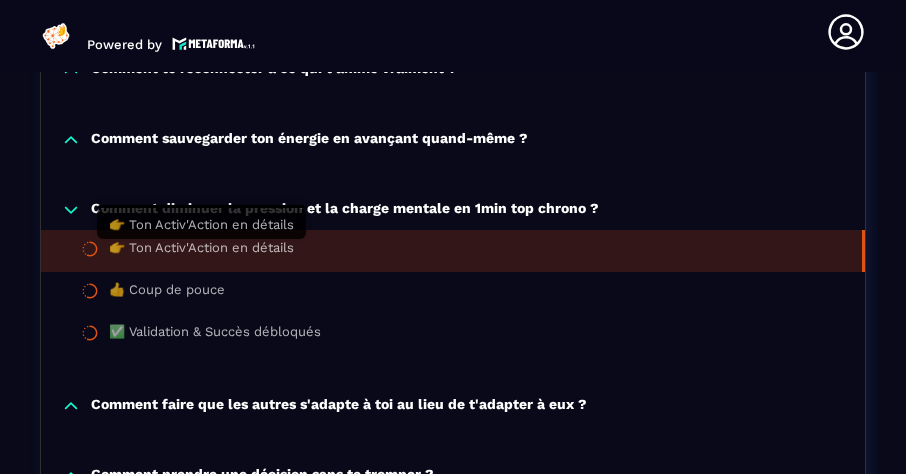 click on "👉 Ton Activ'Action en détails" at bounding box center [201, 251] 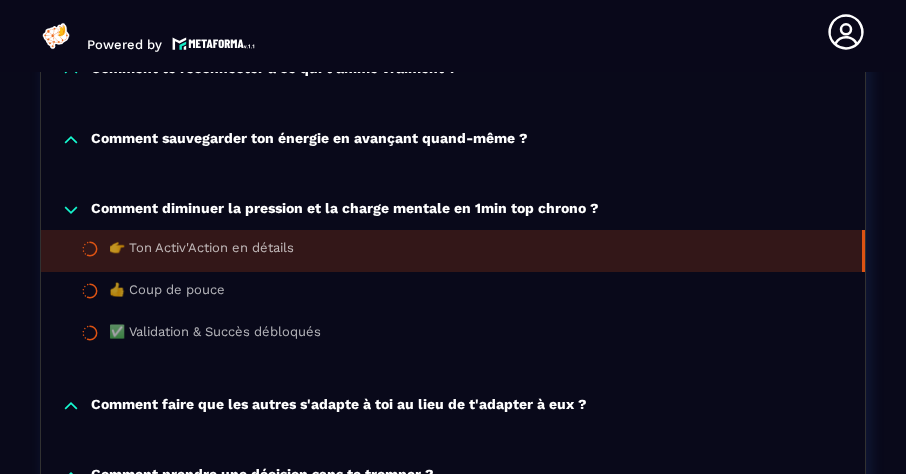 click 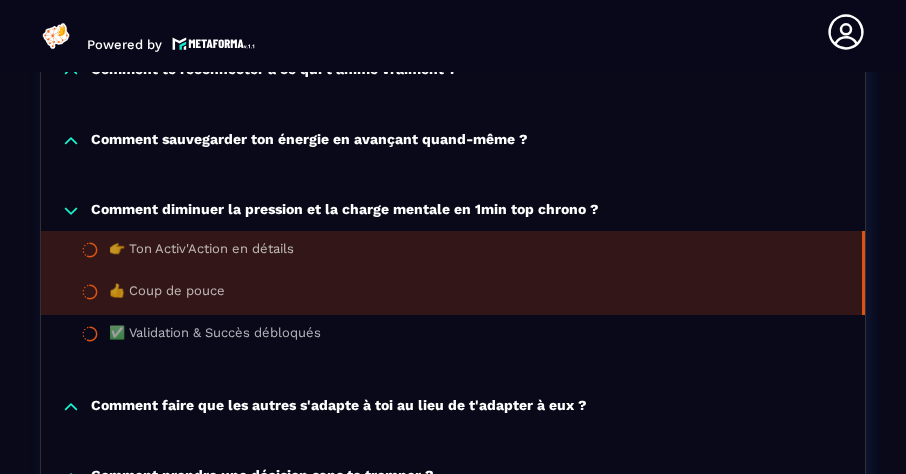 click on "👍 Coup de pouce" at bounding box center (167, 294) 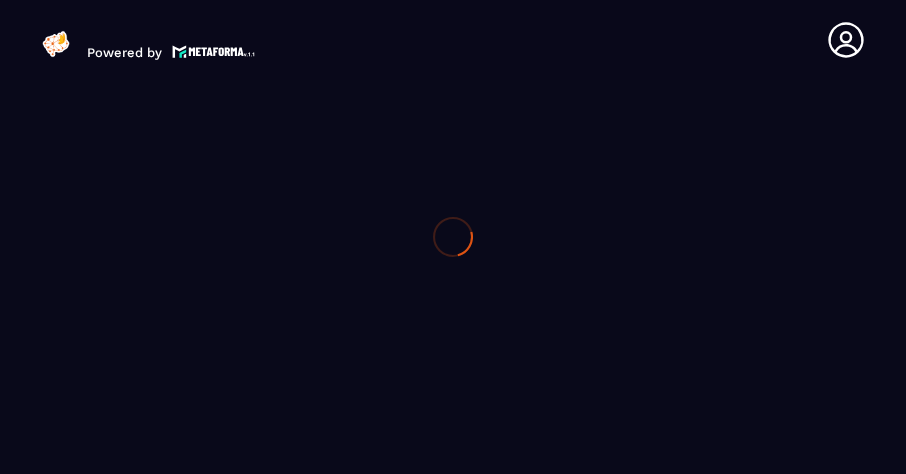 scroll, scrollTop: 0, scrollLeft: 0, axis: both 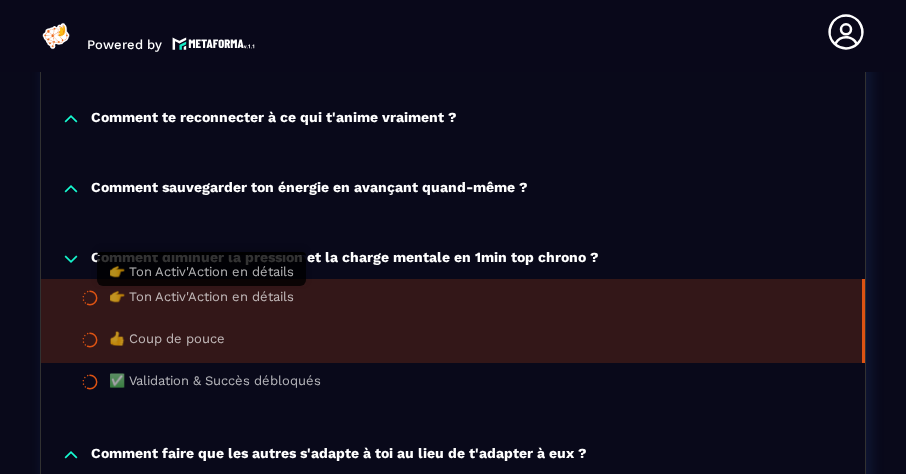 click on "👉 Ton Activ'Action en détails" at bounding box center [201, 300] 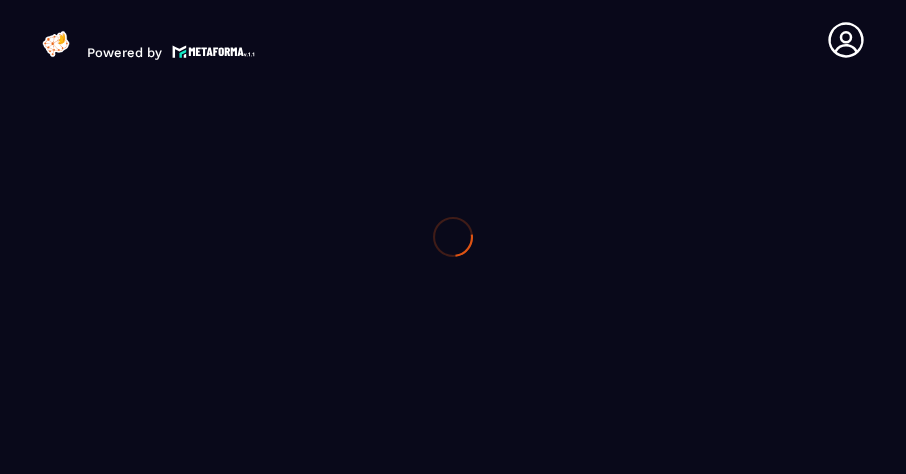 scroll, scrollTop: 0, scrollLeft: 0, axis: both 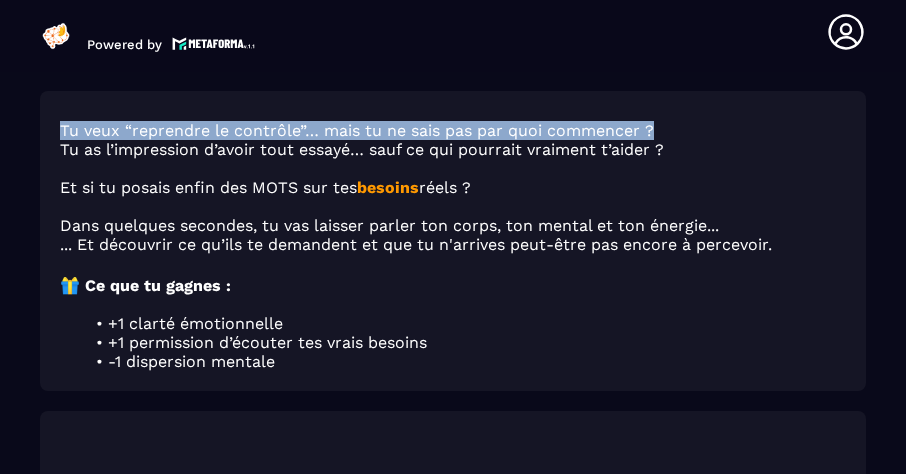 drag, startPoint x: 63, startPoint y: 129, endPoint x: 673, endPoint y: 135, distance: 610.0295 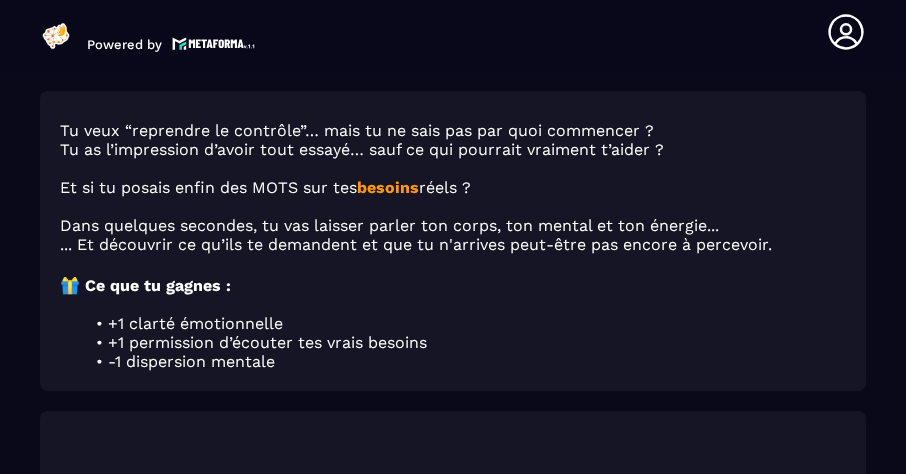 click on "Formations Questions Communauté Événements Formations / Activ'Action / 👉 Ton Activ'Action en détails Activ'Action 10 action pour retrouver du peps ! 💪
(initiation à la pratique de la métacognition et de la remédiation cognitive) 7/34 Chapitres 21%  Comment affiner ton cap ?  👉 Ton Activ'Action 👍 Coup de pouce 🎯 Ton Objectif Vital ✅ Validation & Succès débloqués 🎁 Ta Decrypteuse Mentale Comment scanner ton énergie réelle ? Comment décrypter ton rythme naturel ? 👉 Ton Activ'Action 👍 Coup de pouce ✅ Validation & Succès débloqués Comment identifier ce qui te vide VS ce qui te nourrit ? Comment prendre soin de ton cerveau facilement ? Comment te reconnecter à ce qui t'anime vraiment ? Comment sauvegarder ton énergie en avançant quand-même ? Comment diminuer la pression et la charge mentale en 1min top chrono ? 👉 Ton Activ'Action en détails 👍 Coup de pouce ✅ Validation & Succès débloqués Comment prendre une décision sans te tromper ? Activ'Action 21%" 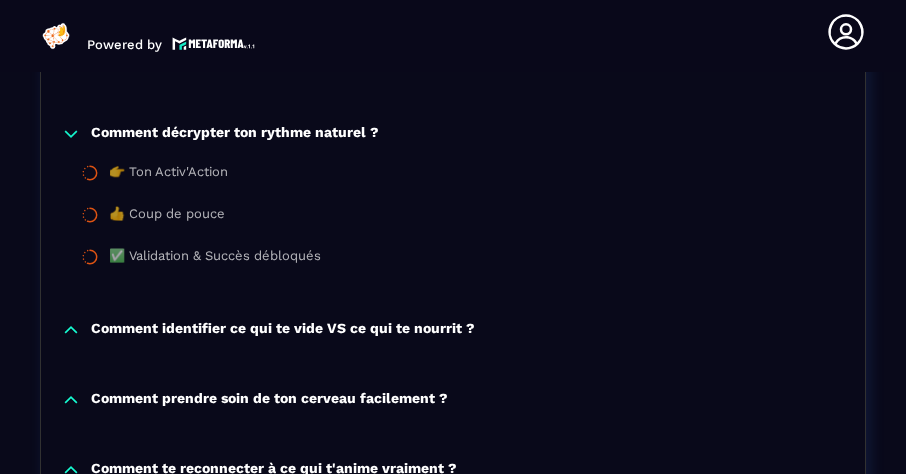 scroll, scrollTop: 779, scrollLeft: 0, axis: vertical 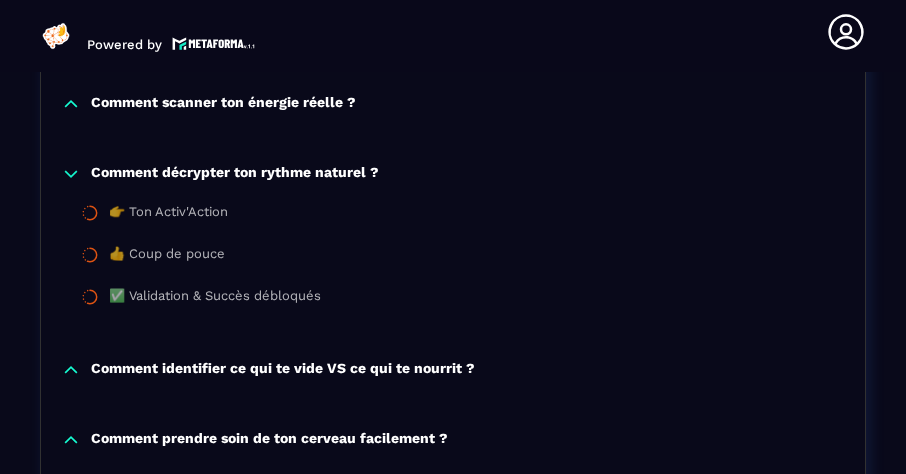click on "Comment décrypter ton rythme naturel ?" at bounding box center [235, 174] 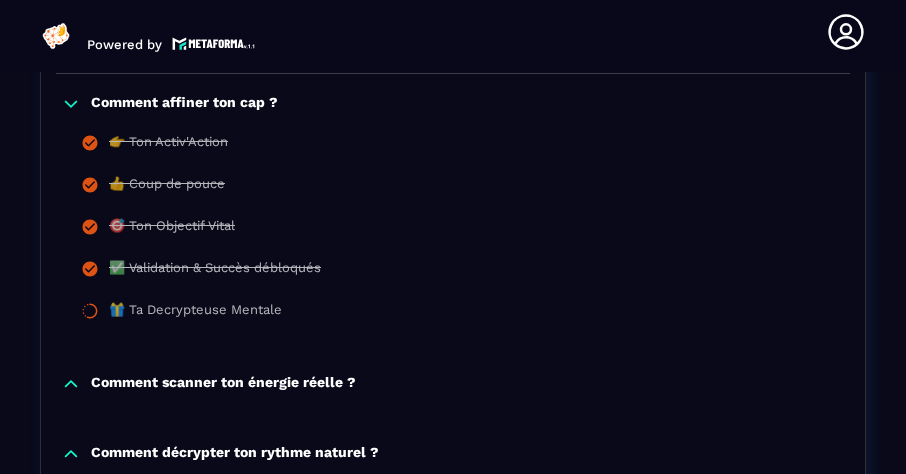 scroll, scrollTop: 419, scrollLeft: 0, axis: vertical 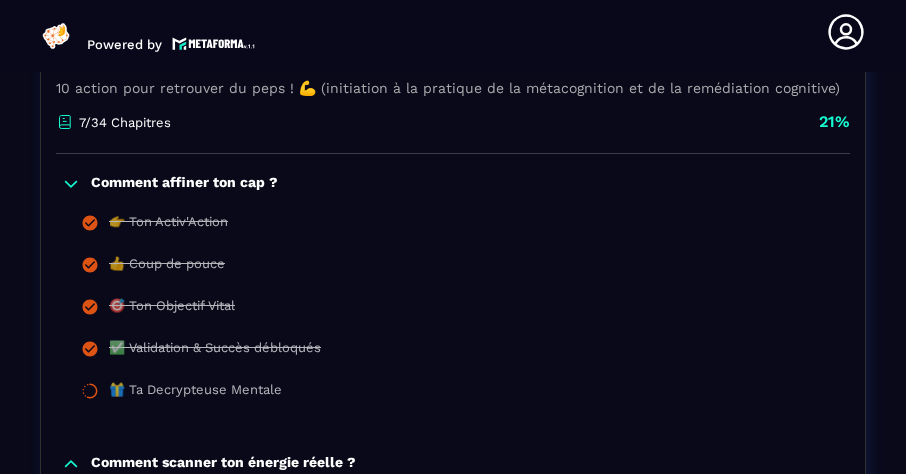 click on "Comment affiner ton cap ?" at bounding box center (184, 184) 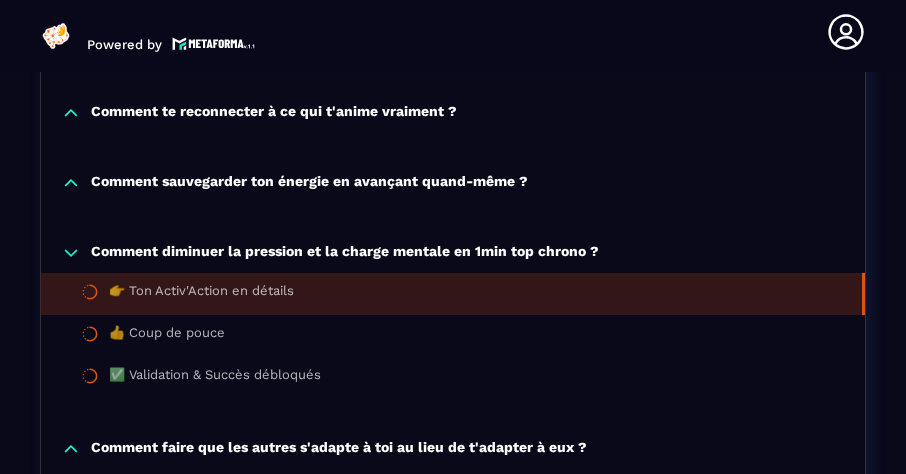scroll, scrollTop: 880, scrollLeft: 0, axis: vertical 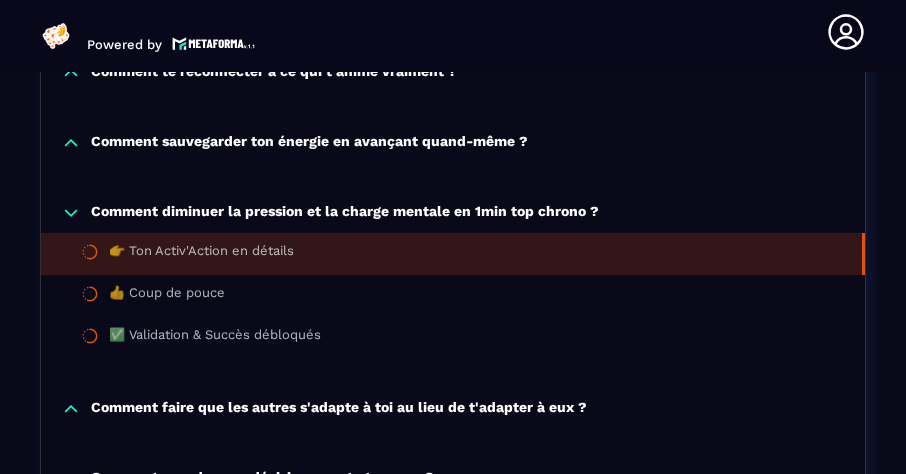 click on "Comment diminuer la pression et la charge mentale en 1min top chrono ?" at bounding box center [345, 213] 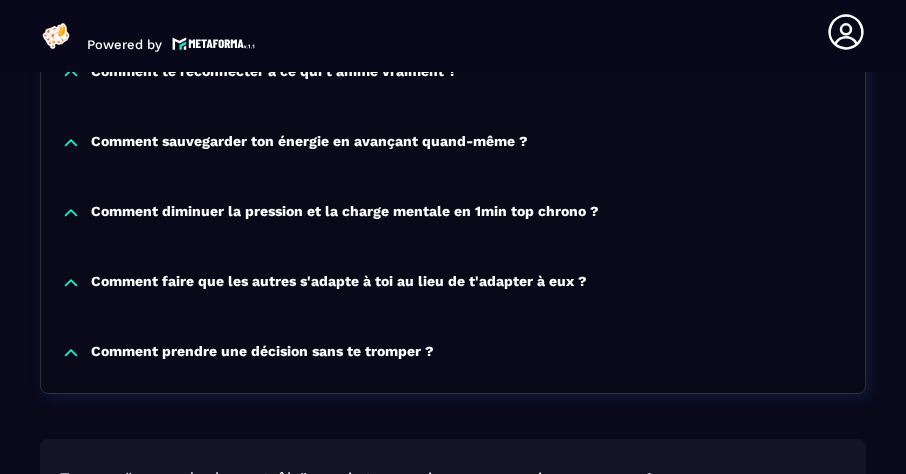 scroll, scrollTop: 920, scrollLeft: 0, axis: vertical 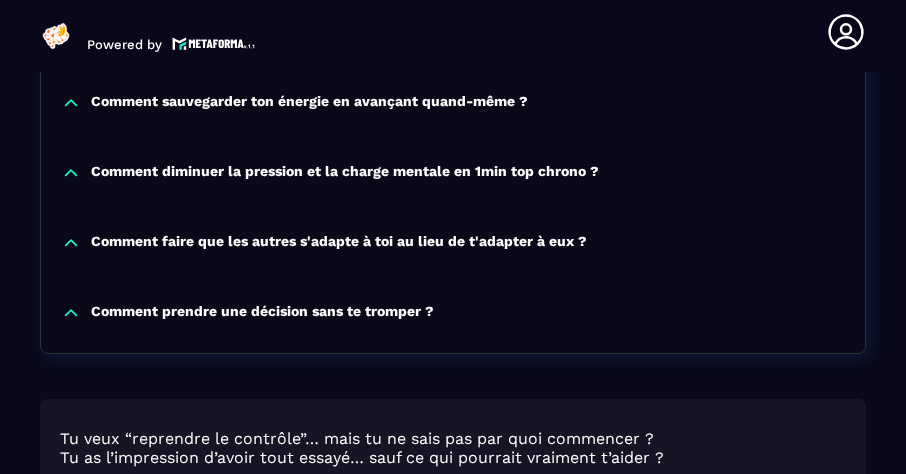 click on "Comment prendre une décision sans te tromper ?" at bounding box center [453, 313] 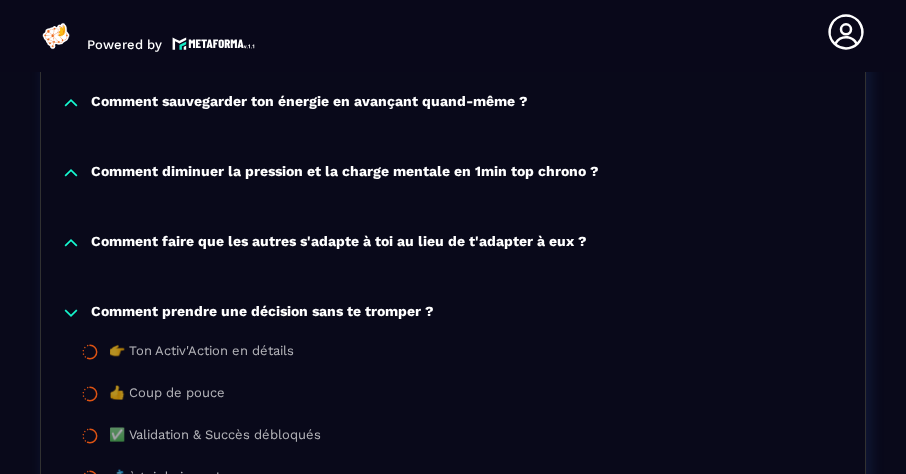 click on "Comment prendre une décision sans te tromper ?" at bounding box center [262, 313] 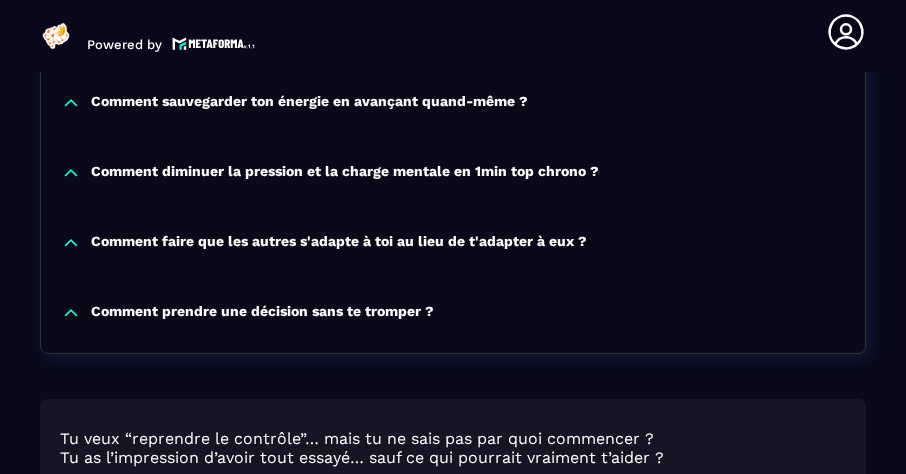 click on "Formations Questions Communauté Événements Formations / Activ'Action / 👉 Ton Activ'Action en détails Activ'Action 10 action pour retrouver du peps ! 💪
(initiation à la pratique de la métacognition et de la remédiation cognitive) 7/34 Chapitres 21%  Comment affiner ton cap ?  👉 Ton Activ'Action 👍 Coup de pouce 🎯 Ton Objectif Vital ✅ Validation & Succès débloqués 🎁 Ta Decrypteuse Mentale Comment scanner ton énergie réelle ? Comment décrypter ton rythme naturel ? 👉 Ton Activ'Action 👍 Coup de pouce ✅ Validation & Succès débloqués Comment identifier ce qui te vide VS ce qui te nourrit ? Comment prendre soin de ton cerveau facilement ? Comment te reconnecter à ce qui t'anime vraiment ? Comment sauvegarder ton énergie en avançant quand-même ? Comment diminuer la pression et la charge mentale en 1min top chrono ? 👉 Ton Activ'Action en détails 👍 Coup de pouce ✅ Validation & Succès débloqués Comment prendre une décision sans te tromper ? Activ'Action 21%" 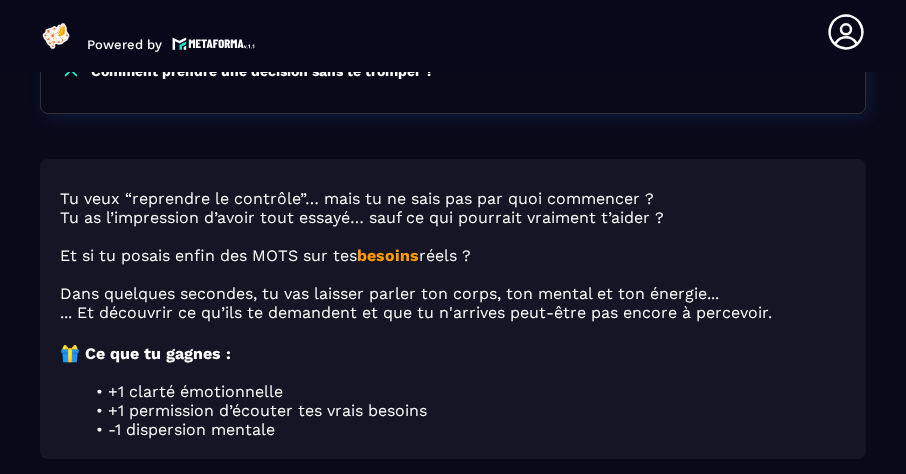 scroll, scrollTop: 1200, scrollLeft: 0, axis: vertical 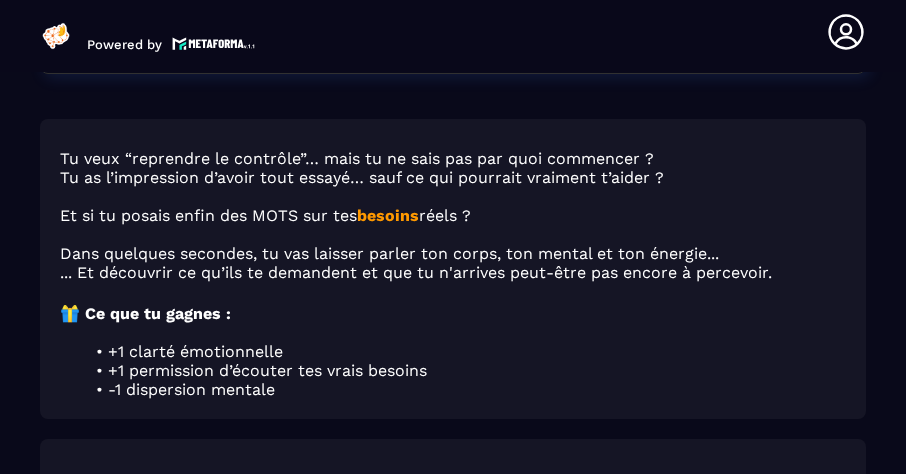 click on "Formations Questions Communauté Événements Formations / Activ'Action / 👉 Ton Activ'Action en détails Activ'Action 10 action pour retrouver du peps ! 💪
(initiation à la pratique de la métacognition et de la remédiation cognitive) 7/34 Chapitres 21%  Comment affiner ton cap ?  👉 Ton Activ'Action 👍 Coup de pouce 🎯 Ton Objectif Vital ✅ Validation & Succès débloqués 🎁 Ta Decrypteuse Mentale Comment scanner ton énergie réelle ? Comment décrypter ton rythme naturel ? 👉 Ton Activ'Action 👍 Coup de pouce ✅ Validation & Succès débloqués Comment identifier ce qui te vide VS ce qui te nourrit ? Comment prendre soin de ton cerveau facilement ? Comment te reconnecter à ce qui t'anime vraiment ? Comment sauvegarder ton énergie en avançant quand-même ? Comment diminuer la pression et la charge mentale en 1min top chrono ? 👉 Ton Activ'Action en détails 👍 Coup de pouce ✅ Validation & Succès débloqués Comment prendre une décision sans te tromper ? Activ'Action 21%" 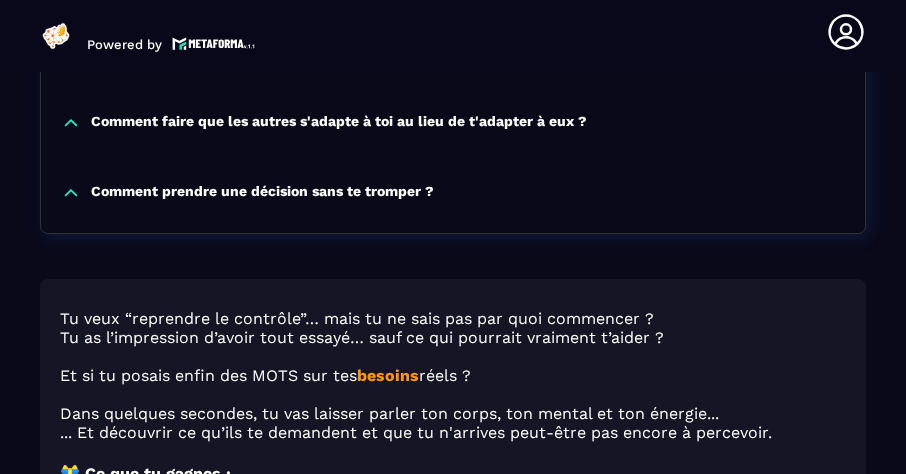 scroll, scrollTop: 960, scrollLeft: 0, axis: vertical 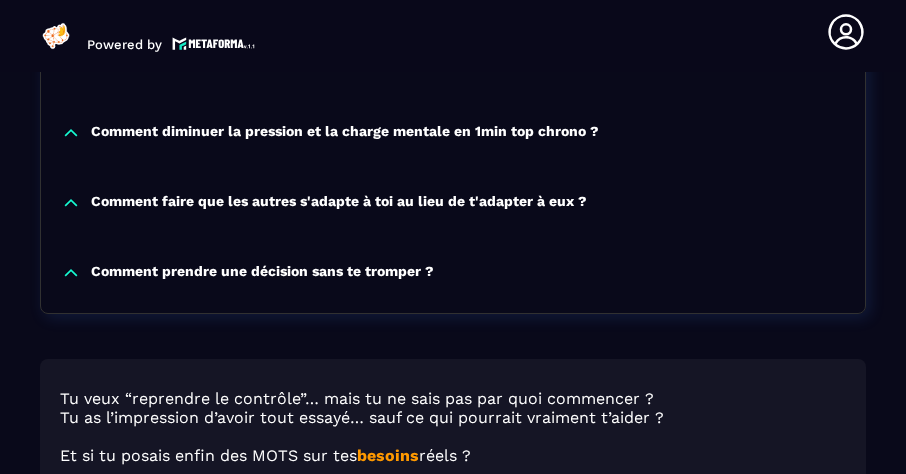 click on "Comment prendre une décision sans te tromper ?" at bounding box center (262, 273) 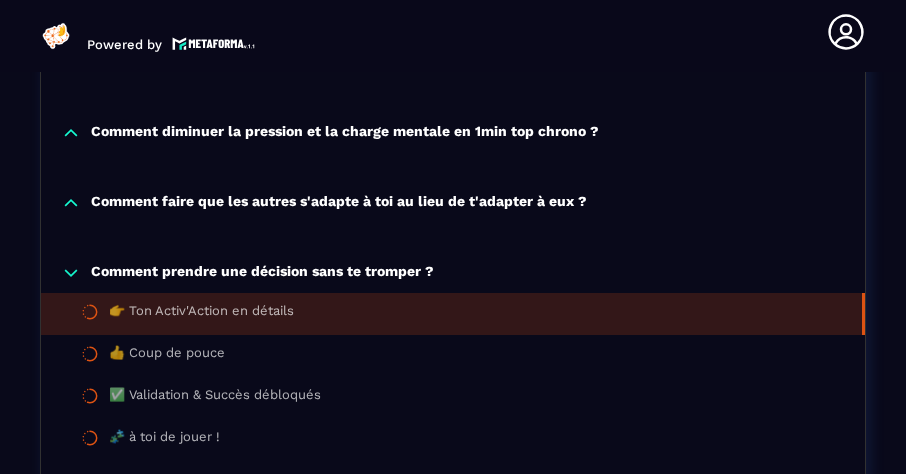 click on "👉 Ton Activ'Action en détails" at bounding box center (201, 314) 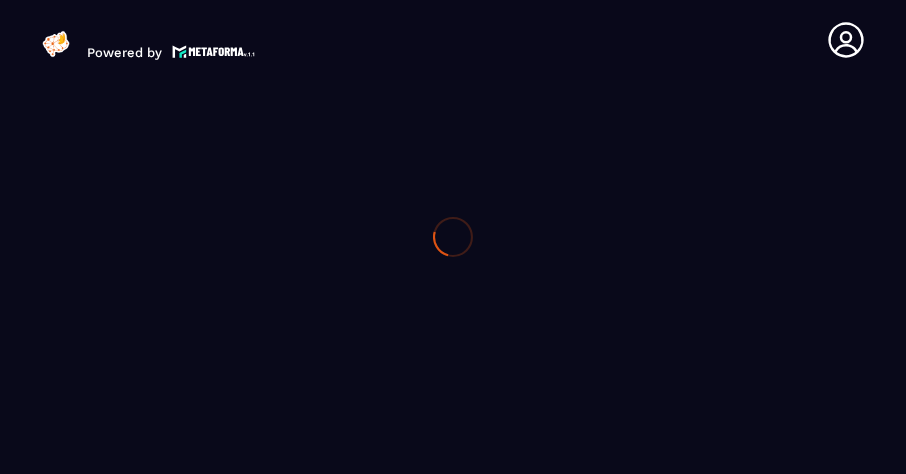 scroll, scrollTop: 0, scrollLeft: 0, axis: both 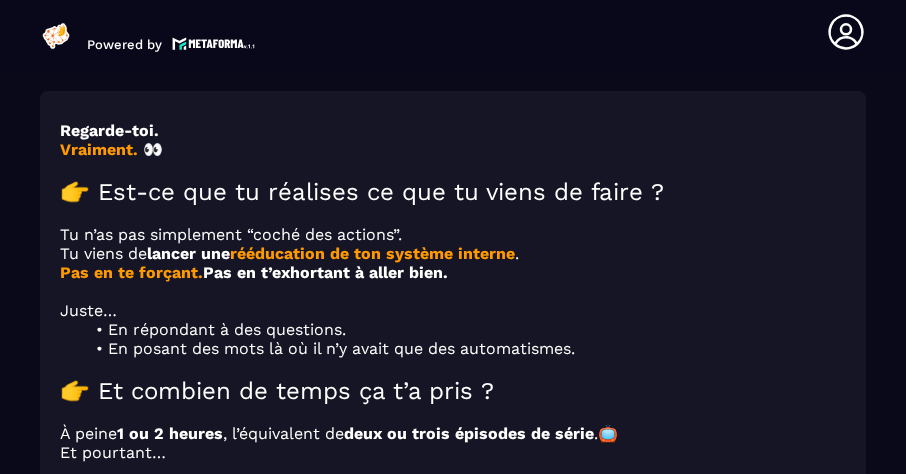 click on "Formations Questions Communauté Événements Formations / Activ'Action / 👉 Ton Activ'Action en détails Activ'Action 10 action pour retrouver du peps ! 💪
(initiation à la pratique de la métacognition et de la remédiation cognitive) 7/34 Chapitres 21%  Comment affiner ton cap ?  👉 Ton Activ'Action 👍 Coup de pouce 🎯 Ton Objectif Vital ✅ Validation & Succès débloqués 🎁 Ta Decrypteuse Mentale Comment scanner ton énergie réelle ? Comment décrypter ton rythme naturel ? 👉 Ton Activ'Action 👍 Coup de pouce ✅ Validation & Succès débloqués Comment identifier ce qui te vide VS ce qui te nourrit ? Comment prendre soin de ton cerveau facilement ? Comment te reconnecter à ce qui t'anime vraiment ? Comment sauvegarder ton énergie en avançant quand-même ? Comment diminuer la pression et la charge mentale en 1min top chrono ? 👉 Ton Activ'Action en détails 👍 Coup de pouce ✅ Validation & Succès débloqués Comment prendre une décision sans te tromper ? 👍 Coup de pouce" 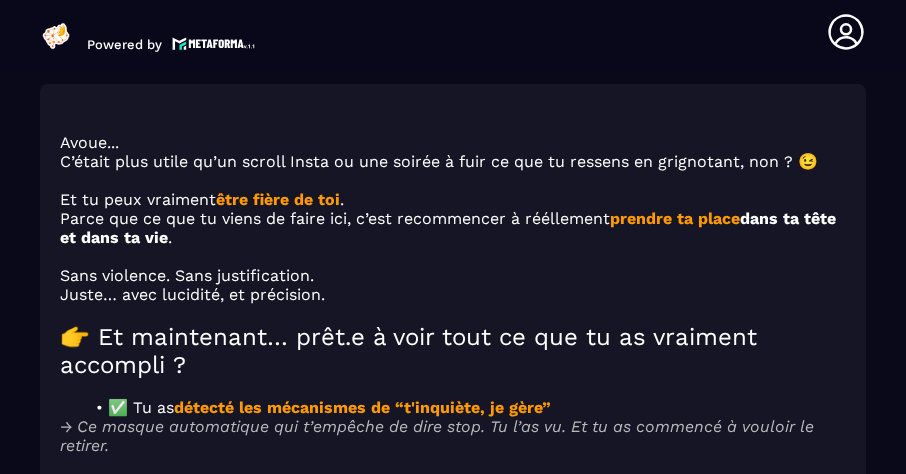 scroll, scrollTop: 2676, scrollLeft: 0, axis: vertical 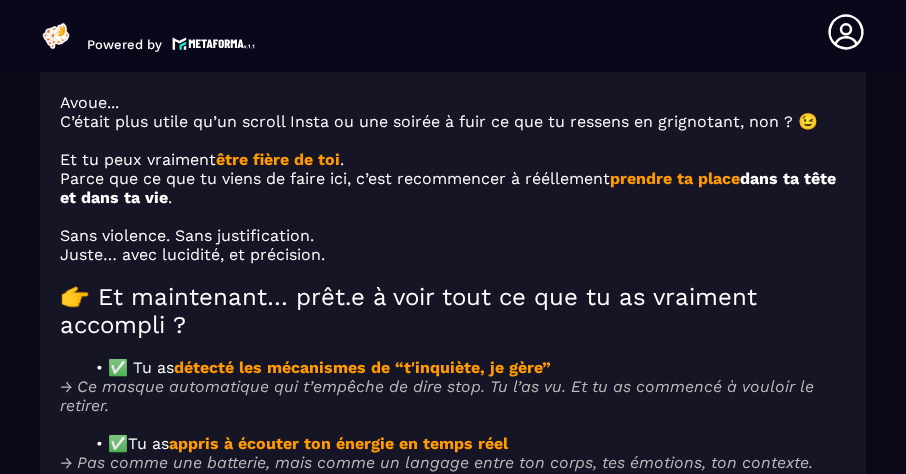 click on "Formations Questions Communauté Événements Formations / Activ'Action / 👉 Ton Activ'Action en détails Activ'Action 10 action pour retrouver du peps ! 💪
(initiation à la pratique de la métacognition et de la remédiation cognitive) 7/34 Chapitres 21%  Comment affiner ton cap ?  👉 Ton Activ'Action 👍 Coup de pouce 🎯 Ton Objectif Vital ✅ Validation & Succès débloqués 🎁 Ta Decrypteuse Mentale Comment scanner ton énergie réelle ? Comment décrypter ton rythme naturel ? 👉 Ton Activ'Action 👍 Coup de pouce ✅ Validation & Succès débloqués Comment identifier ce qui te vide VS ce qui te nourrit ? Comment prendre soin de ton cerveau facilement ? Comment te reconnecter à ce qui t'anime vraiment ? Comment sauvegarder ton énergie en avançant quand-même ? Comment diminuer la pression et la charge mentale en 1min top chrono ? 👉 Ton Activ'Action en détails 👍 Coup de pouce ✅ Validation & Succès débloqués Comment prendre une décision sans te tromper ? 👍 Coup de pouce" 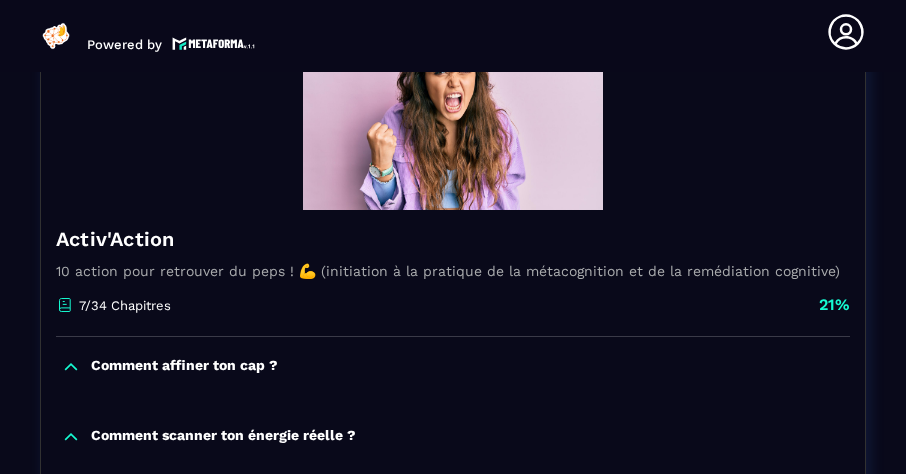 scroll, scrollTop: 276, scrollLeft: 0, axis: vertical 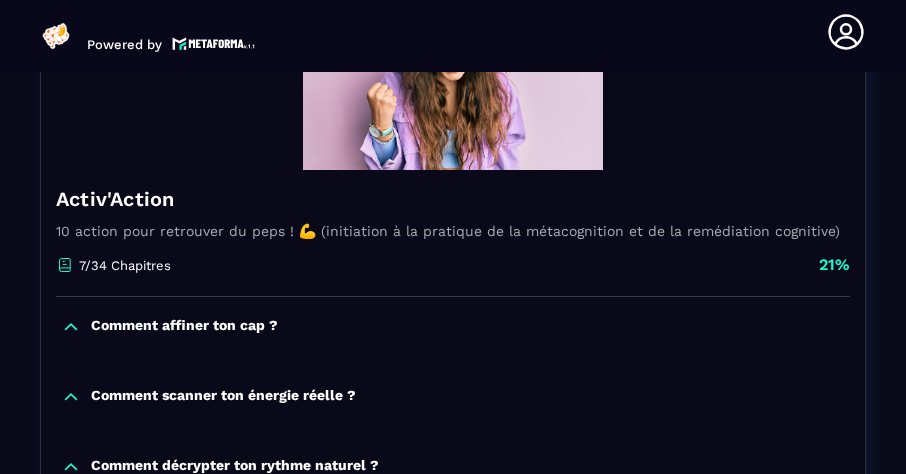 click on "Comment affiner ton cap ?" at bounding box center (184, 327) 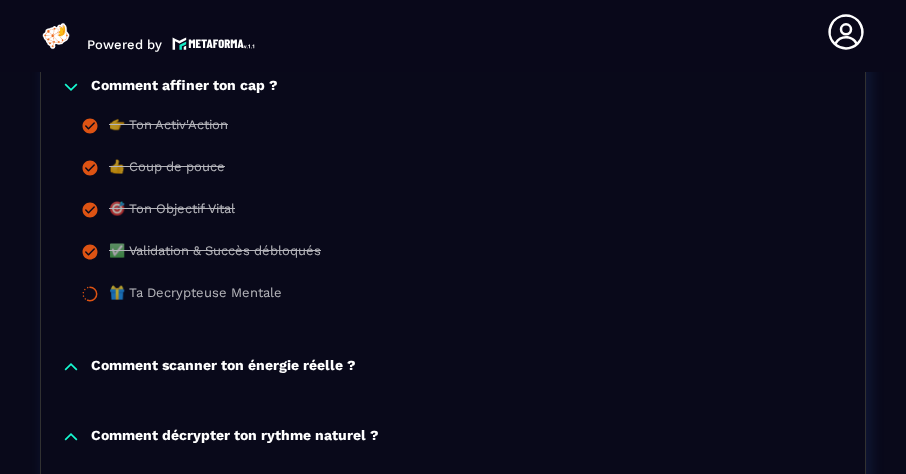 scroll, scrollTop: 556, scrollLeft: 0, axis: vertical 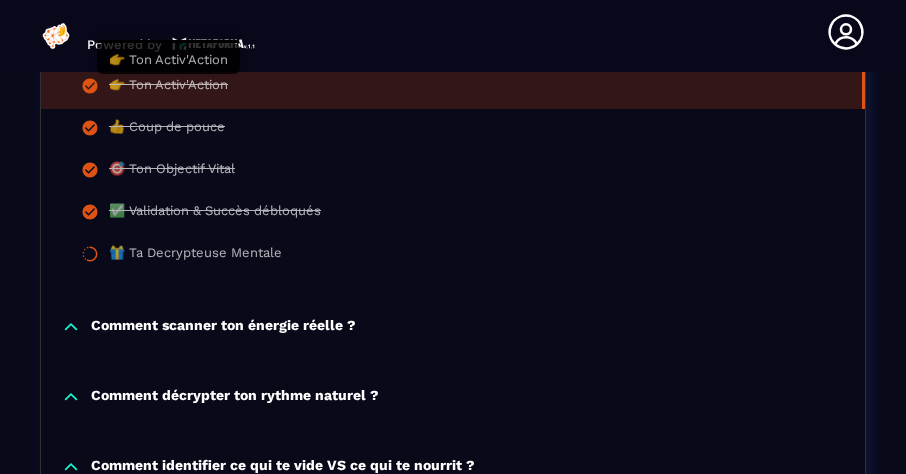 click on "👉 Ton Activ'Action" at bounding box center [168, 88] 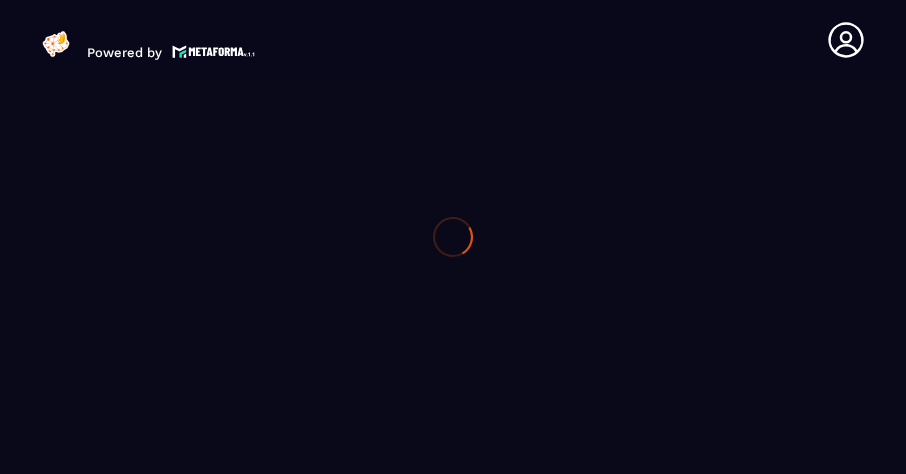 scroll, scrollTop: 0, scrollLeft: 0, axis: both 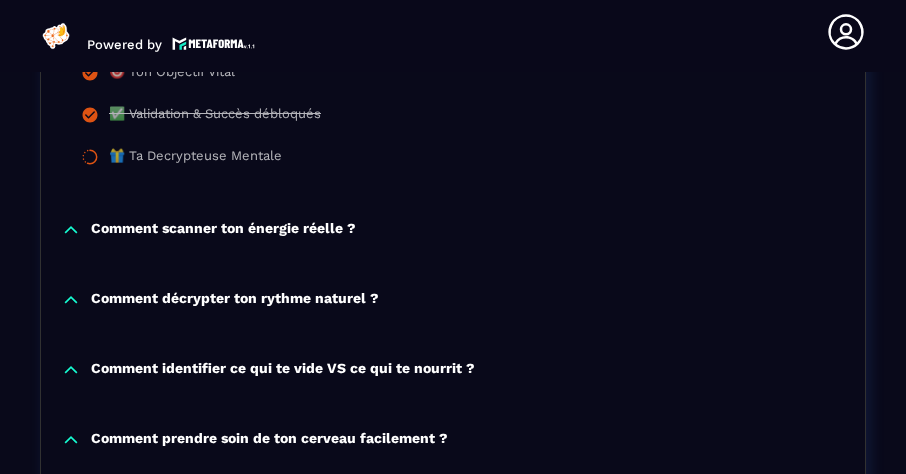 click on "Comment scanner ton énergie réelle ?" at bounding box center [223, 230] 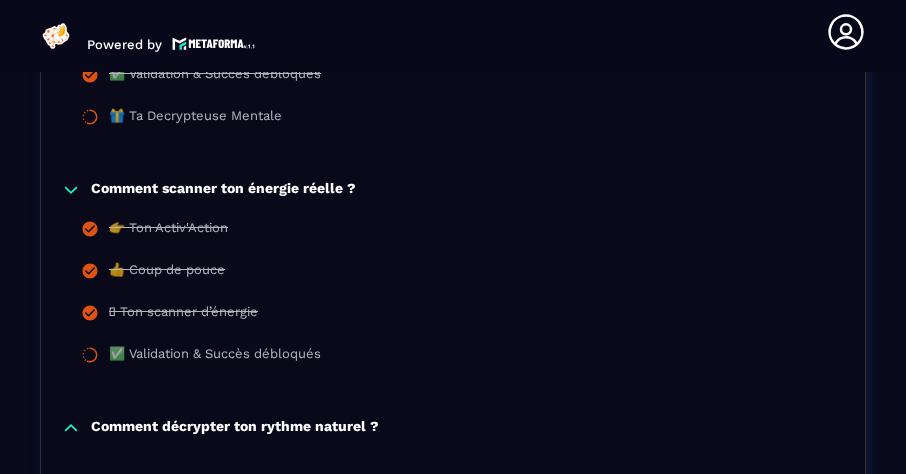 scroll, scrollTop: 853, scrollLeft: 0, axis: vertical 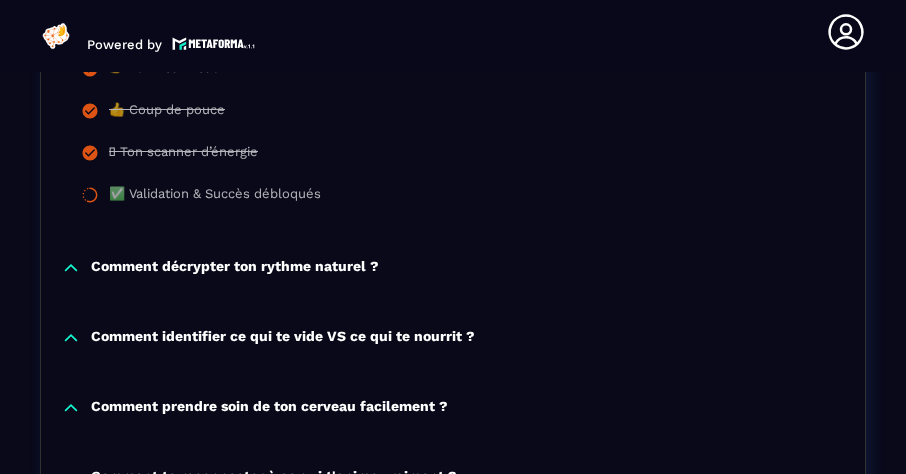 click on "Comment décrypter ton rythme naturel ?" at bounding box center [235, 268] 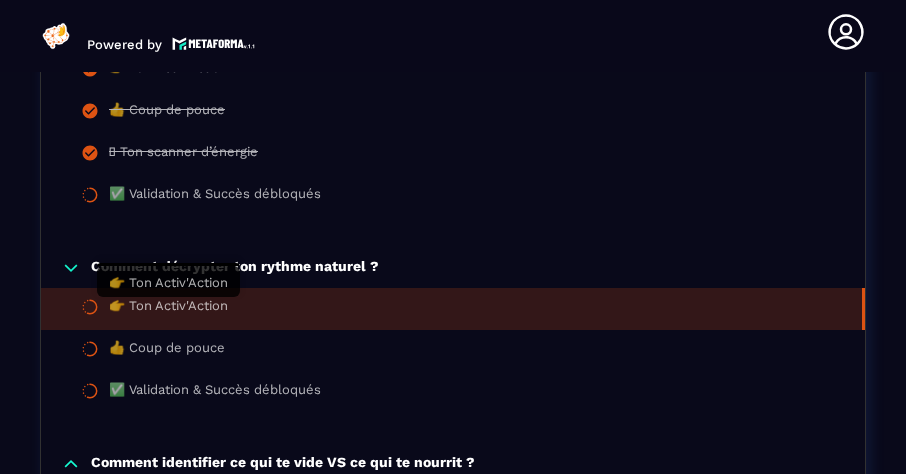 click on "👉 Ton Activ'Action" at bounding box center (168, 309) 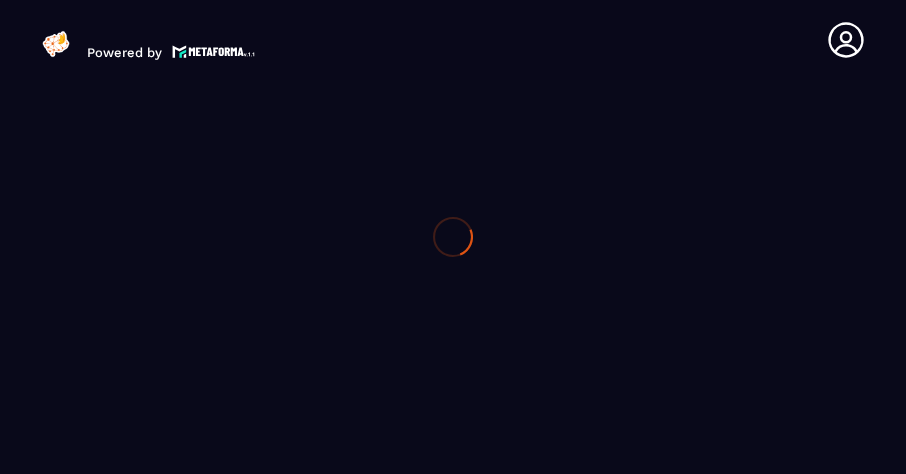 scroll, scrollTop: 0, scrollLeft: 0, axis: both 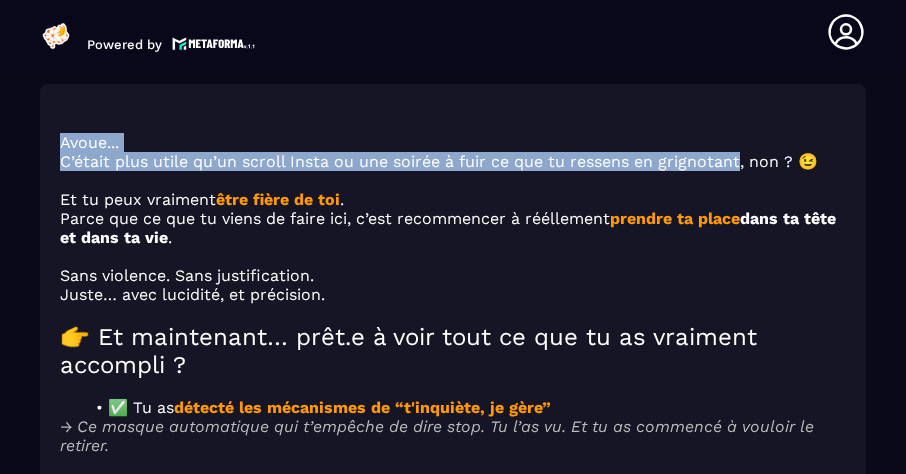 drag, startPoint x: 63, startPoint y: 150, endPoint x: 743, endPoint y: 174, distance: 680.4234 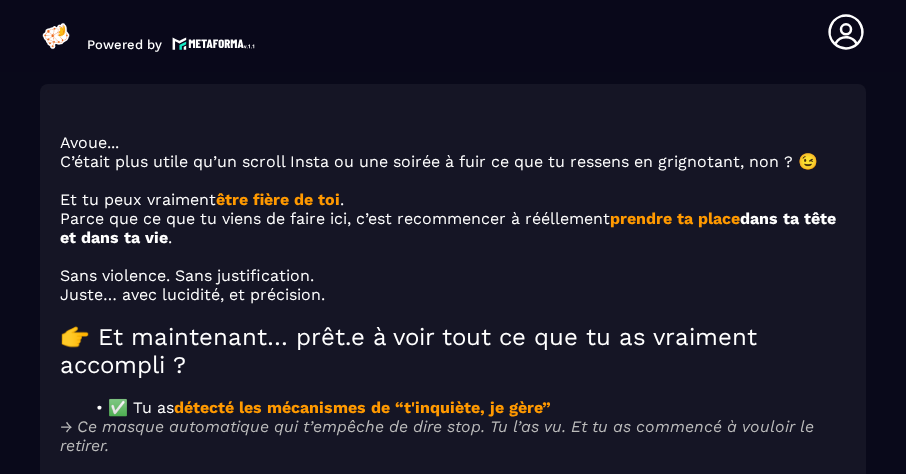click on "Formations Questions Communauté Événements Formations / Activ'Action / 👉 Ton Activ'Action en détails Activ'Action 10 action pour retrouver du peps ! 💪
(initiation à la pratique de la métacognition et de la remédiation cognitive) 7/34 Chapitres 21%  Comment affiner ton cap ?  👉 Ton Activ'Action 👍 Coup de pouce 🎯 Ton Objectif Vital ✅ Validation & Succès débloqués 🎁 Ta Decrypteuse Mentale Comment scanner ton énergie réelle ? Comment décrypter ton rythme naturel ? 👉 Ton Activ'Action 👍 Coup de pouce ✅ Validation & Succès débloqués Comment identifier ce qui te vide VS ce qui te nourrit ? Comment prendre soin de ton cerveau facilement ? Comment te reconnecter à ce qui t'anime vraiment ? Comment sauvegarder ton énergie en avançant quand-même ? Comment diminuer la pression et la charge mentale en 1min top chrono ? 👉 Ton Activ'Action en détails 👍 Coup de pouce ✅ Validation & Succès débloqués Comment prendre une décision sans te tromper ? 👍 Coup de pouce" 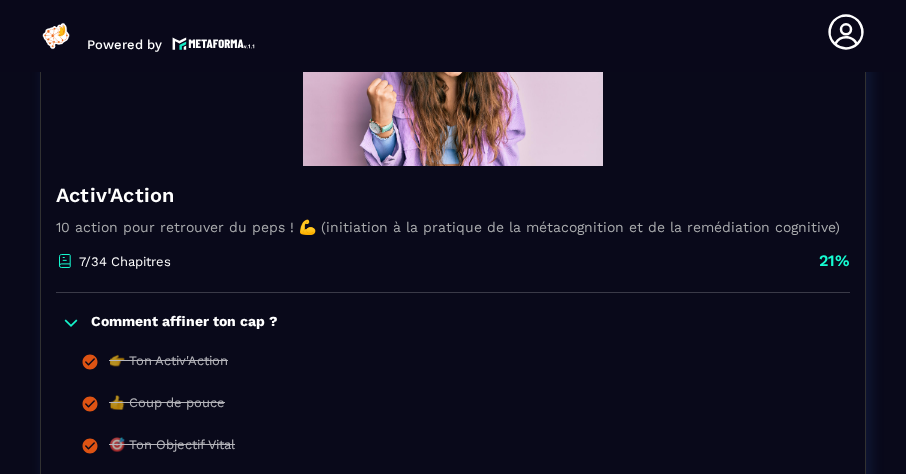 scroll, scrollTop: 320, scrollLeft: 0, axis: vertical 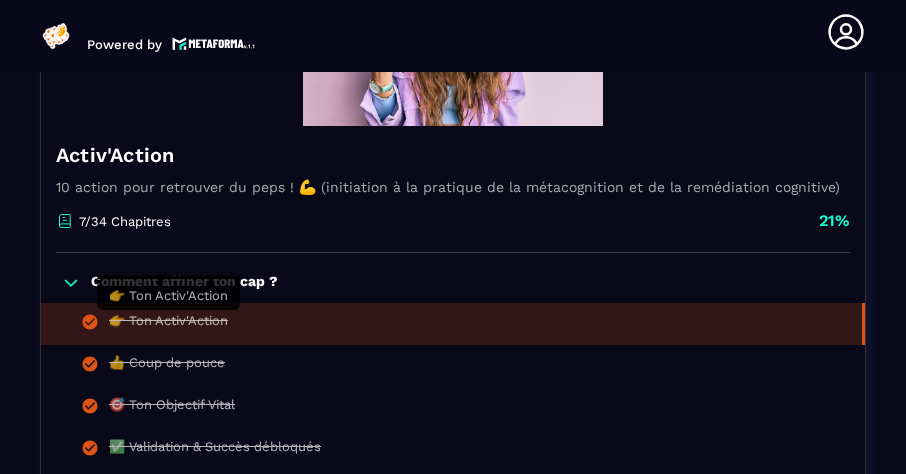 click on "👉 Ton Activ'Action" at bounding box center [168, 324] 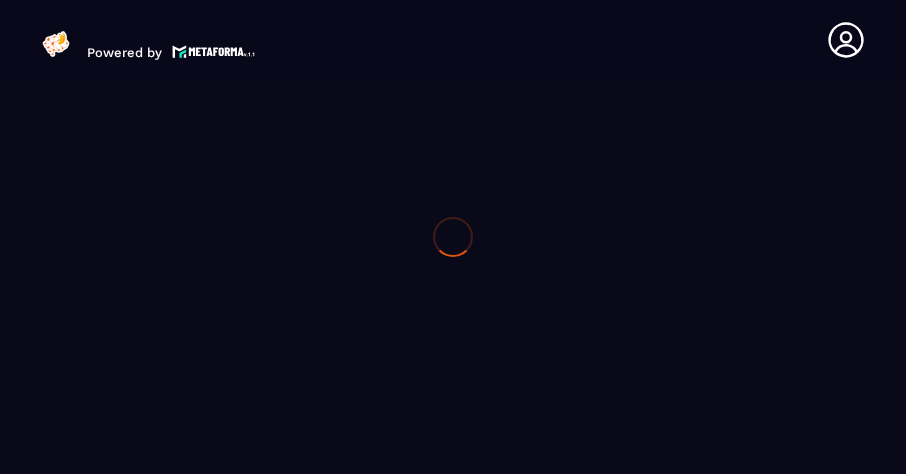 scroll, scrollTop: 0, scrollLeft: 0, axis: both 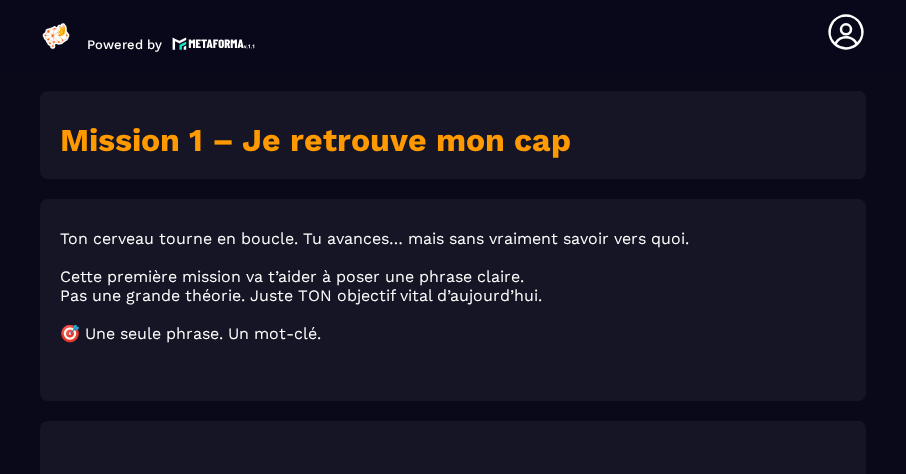 click on "Formations Questions Communauté Événements Formations / Activ'Action /  👉 Ton Activ'Action Activ'Action 10 action pour retrouver du peps ! 💪
(initiation à la pratique de la métacognition et de la remédiation cognitive) 7/34 Chapitres 21%  Comment affiner ton cap ?  👉 Ton Activ'Action 👍 Coup de pouce 🎯 Ton Objectif Vital ✅ Validation & Succès débloqués 🎁 Ta Decrypteuse Mentale Comment scanner ton énergie réelle ? Comment décrypter ton rythme naturel ? 👉 Ton Activ'Action 👍 Coup de pouce ✅ Validation & Succès débloqués Comment identifier ce qui te vide VS ce qui te nourrit ? Comment prendre soin de ton cerveau facilement ? Comment te reconnecter à ce qui t'anime vraiment ? Comment sauvegarder ton énergie en avançant quand-même ? Comment diminuer la pression et la charge mentale en 1min top chrono ? 👉 Ton Activ'Action en détails 👍 Coup de pouce ✅ Validation & Succès débloqués Comment faire que les autres s'adapte à toi au lieu de t'adapter à eux ?" 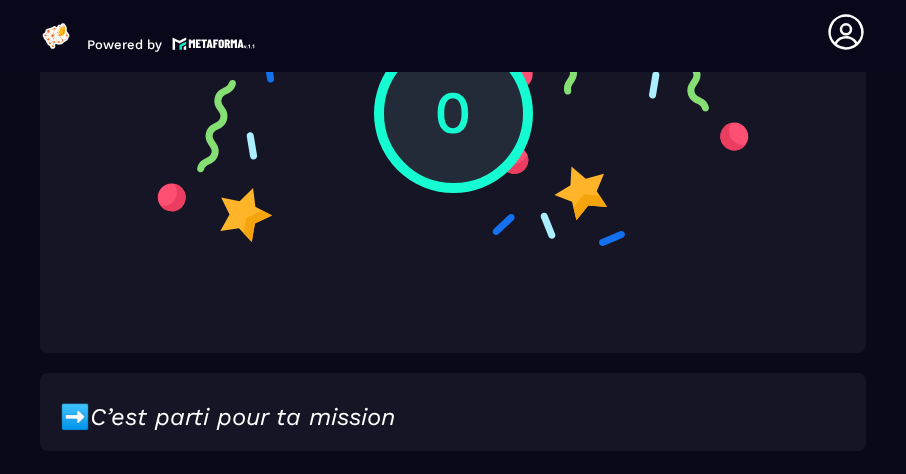 scroll, scrollTop: 3448, scrollLeft: 0, axis: vertical 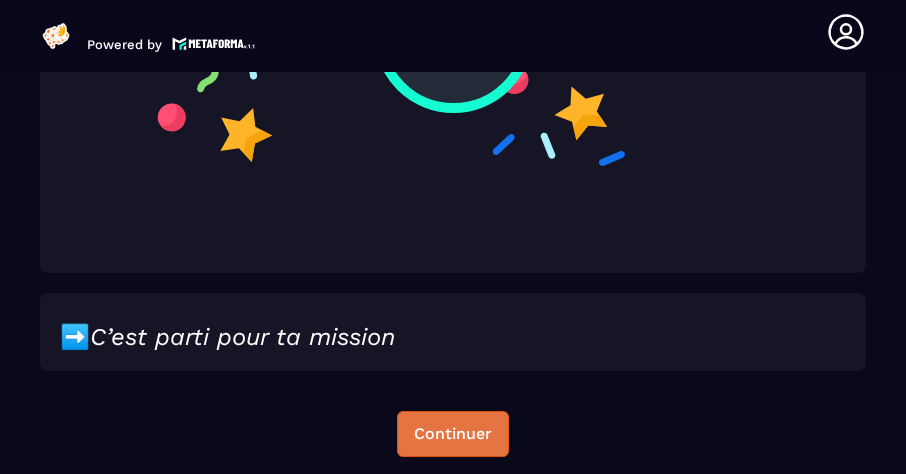 click on "Continuer" at bounding box center [453, 434] 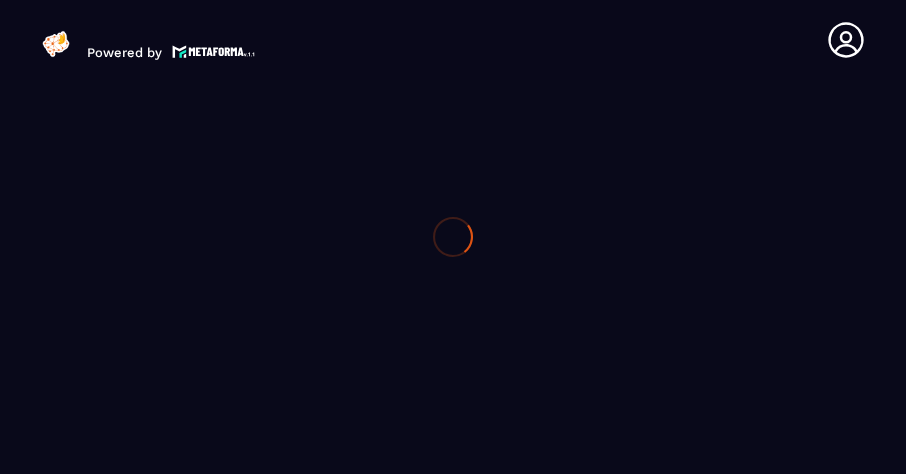 scroll, scrollTop: 0, scrollLeft: 0, axis: both 